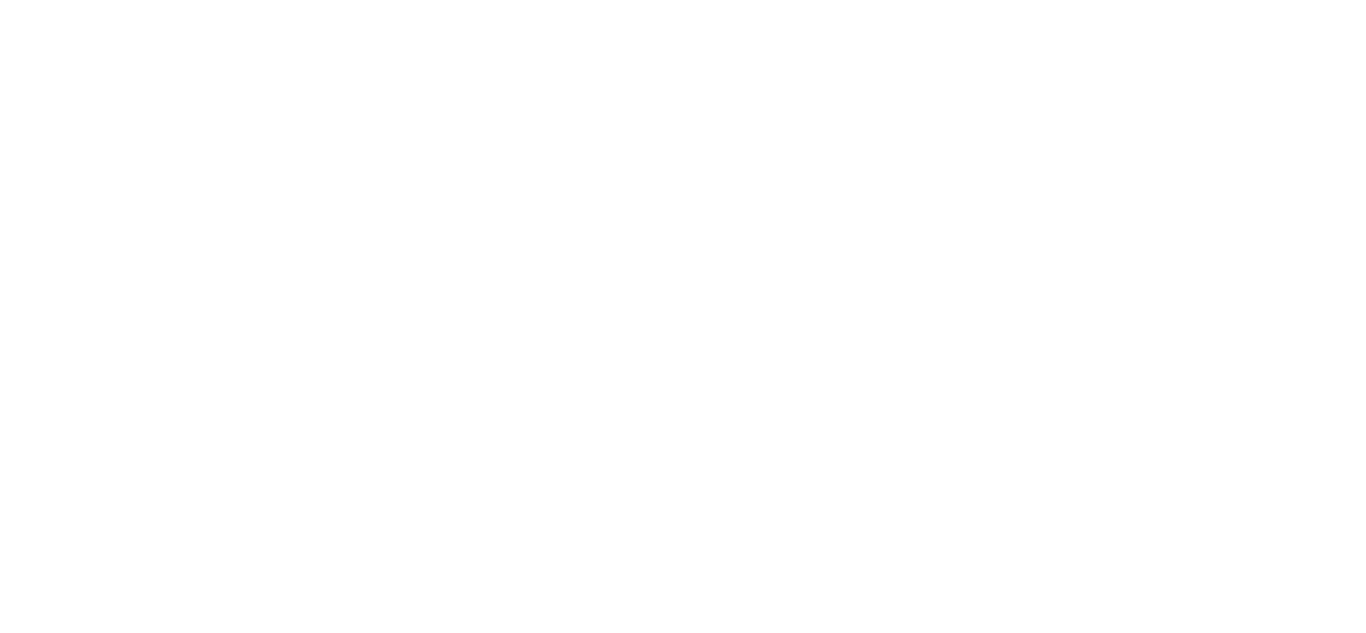 scroll, scrollTop: 0, scrollLeft: 0, axis: both 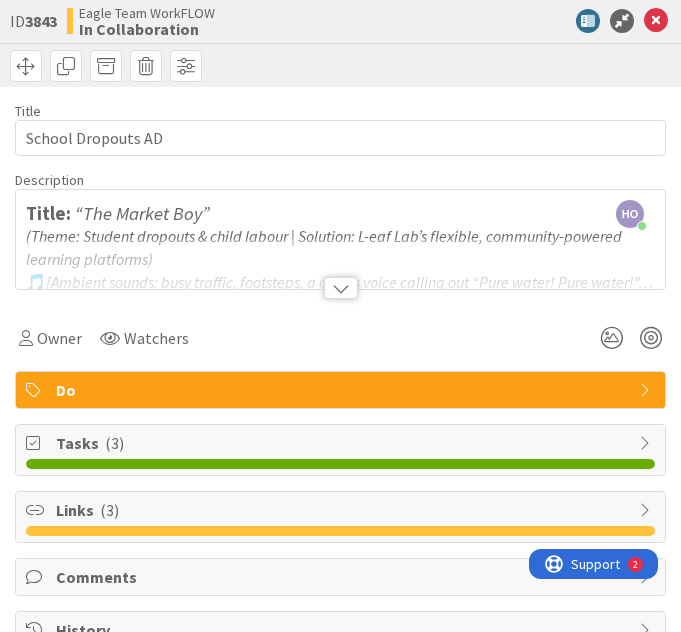 click at bounding box center [341, 288] 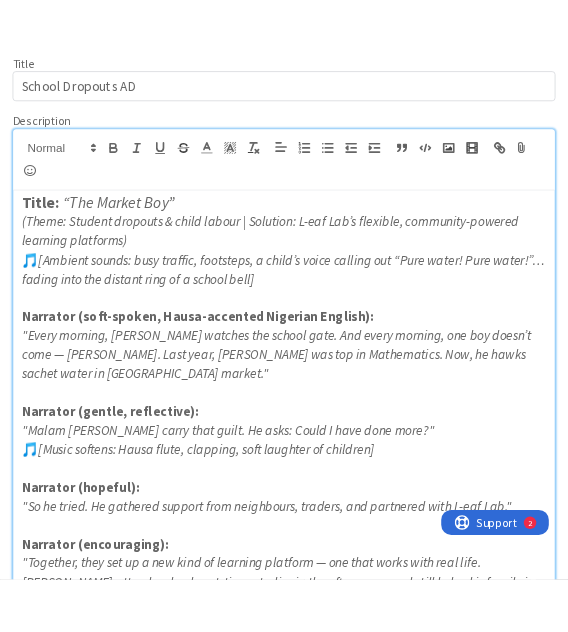scroll, scrollTop: 105, scrollLeft: 0, axis: vertical 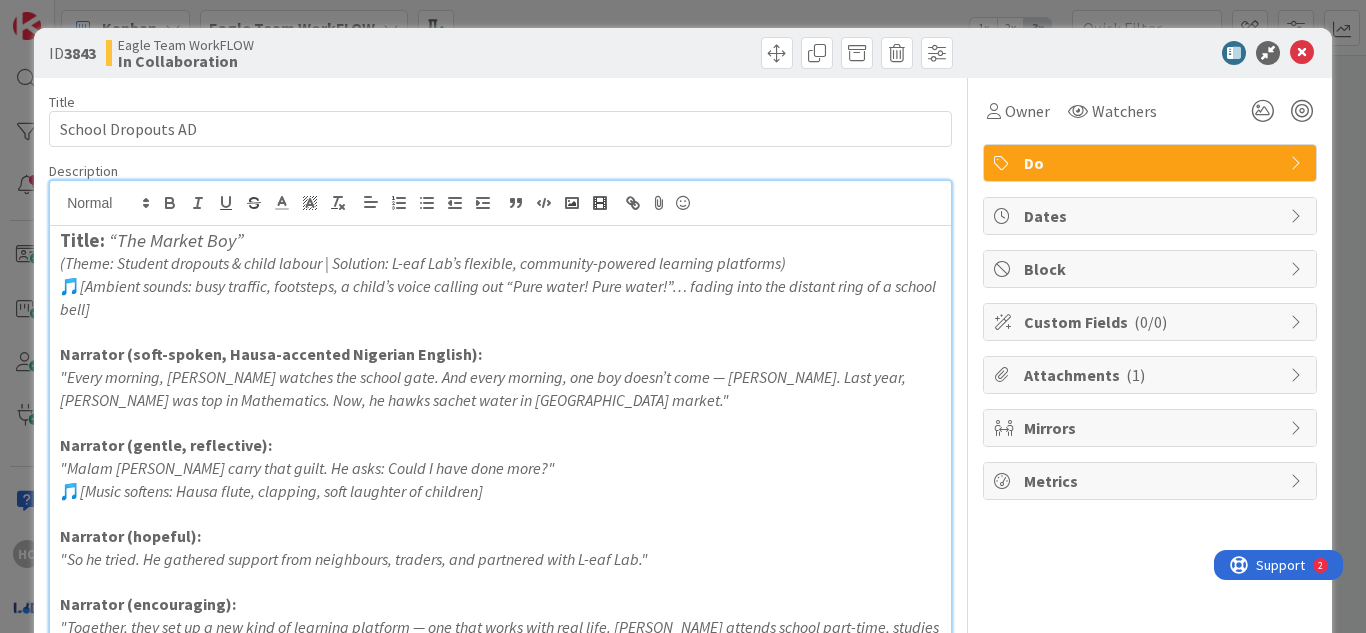 click on "Attachments ( 1 )" at bounding box center [1152, 375] 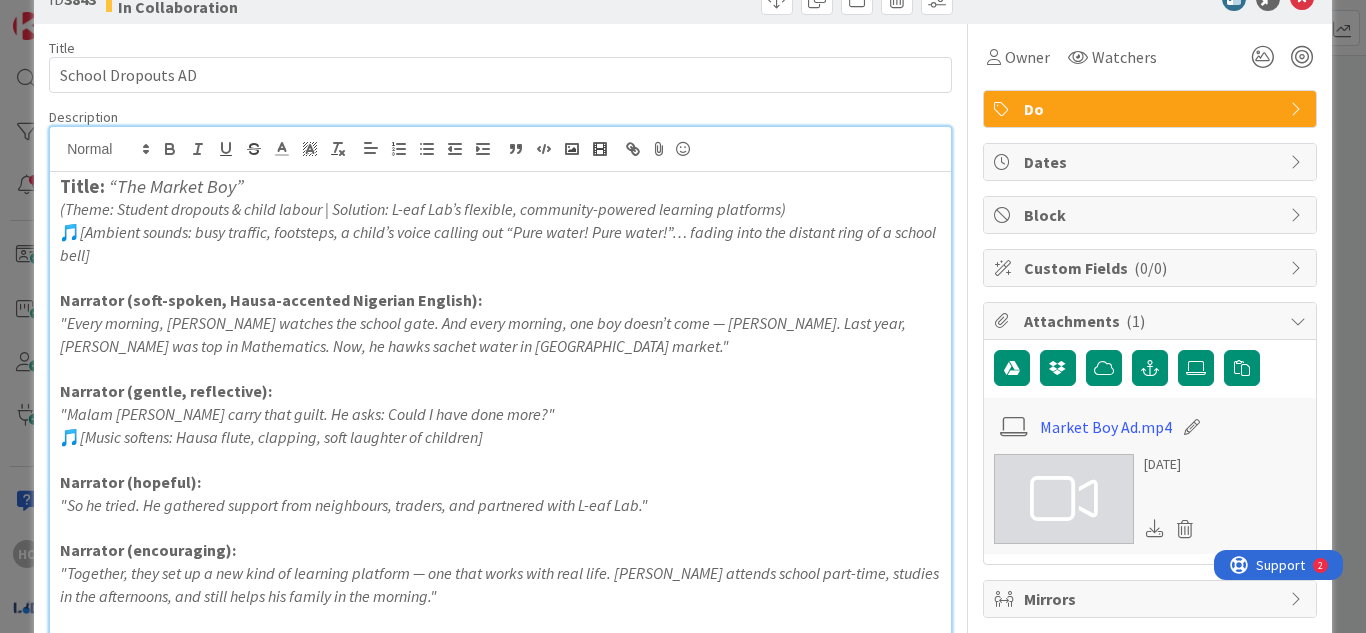 scroll, scrollTop: 0, scrollLeft: 0, axis: both 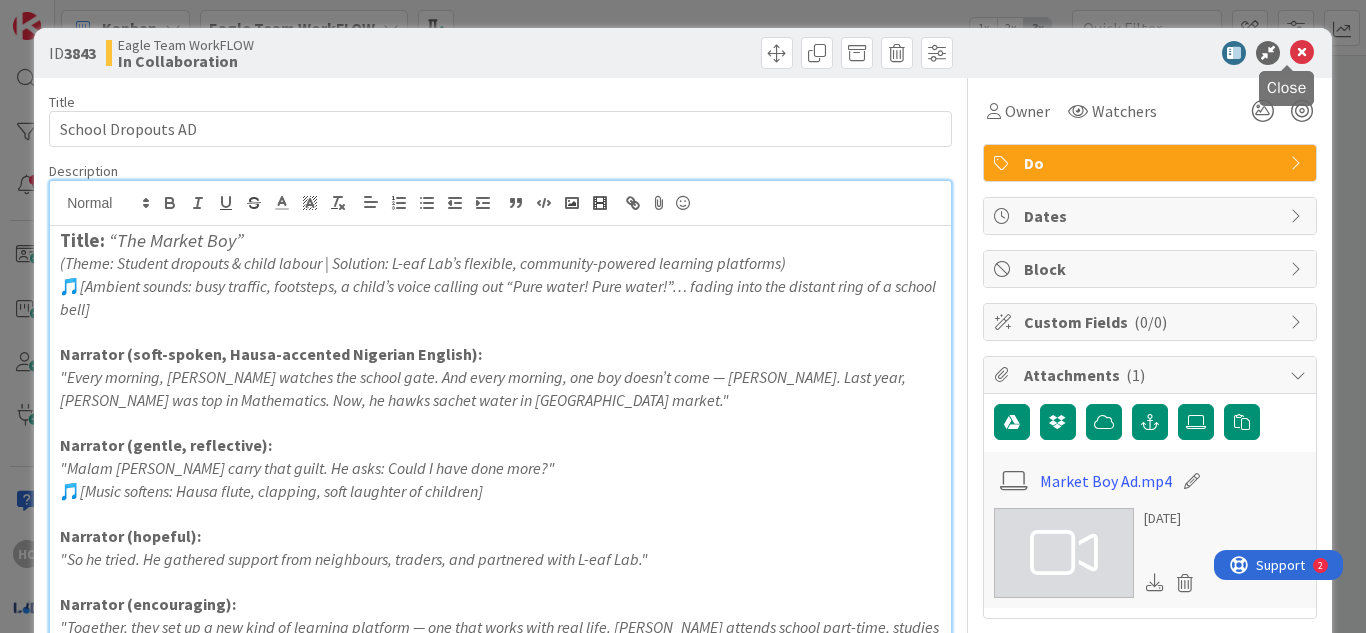 click at bounding box center [1302, 53] 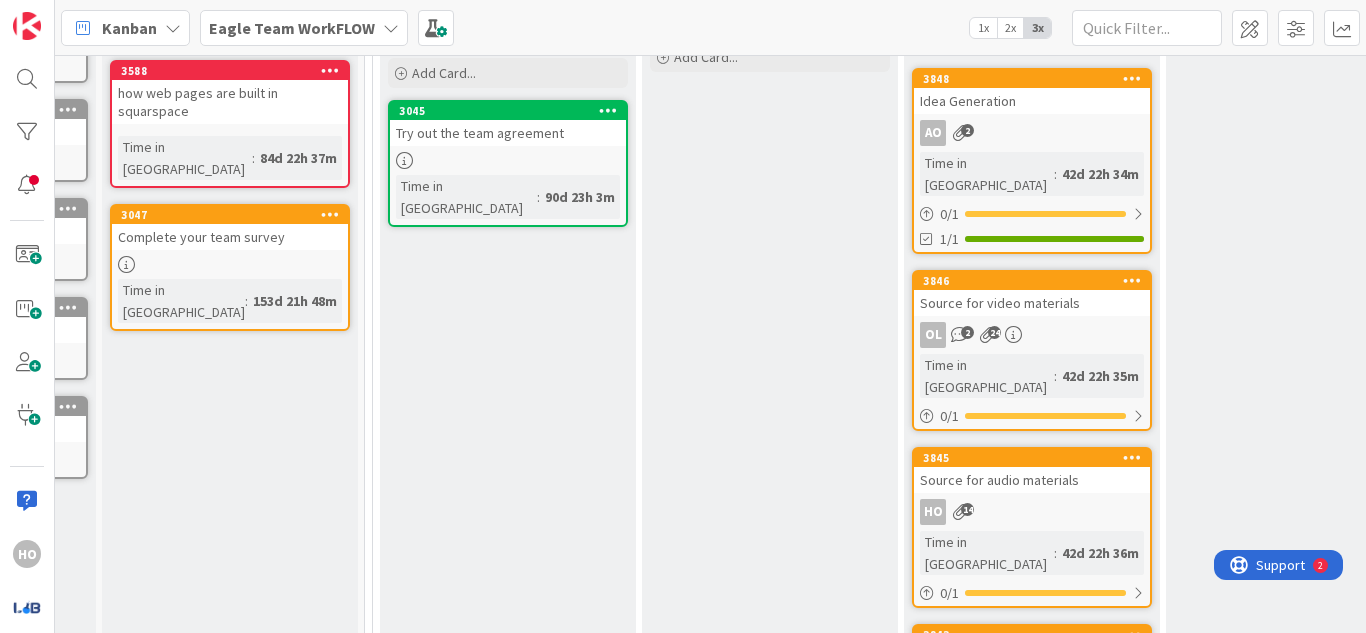 scroll, scrollTop: 353, scrollLeft: 222, axis: both 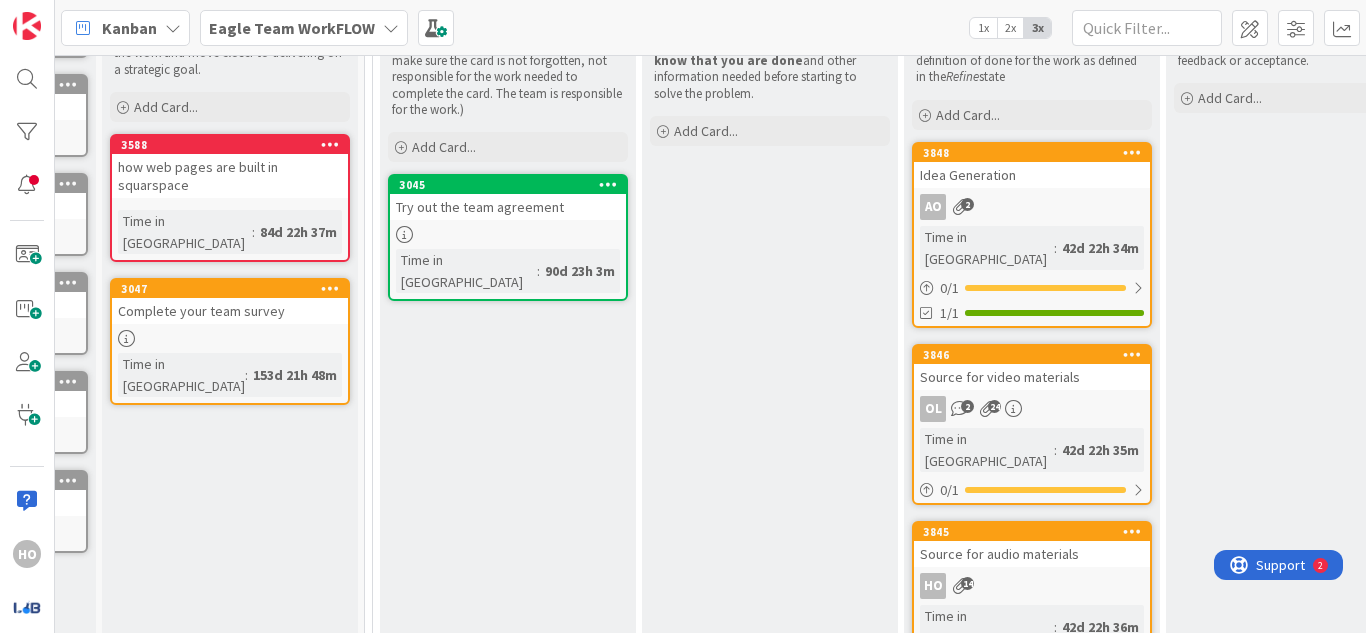 click on "3846 Source for video materials OL 2 24 Time in Column : 42d 22h 35m 0 / 1" at bounding box center [1032, 424] 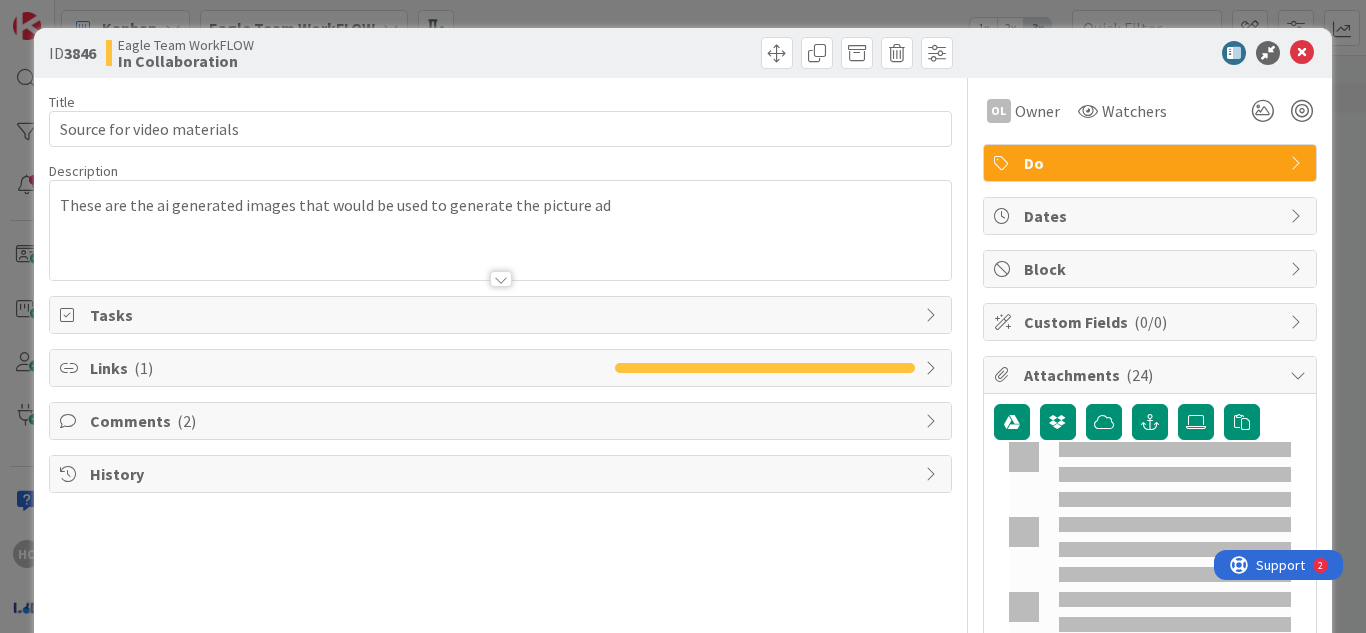 scroll, scrollTop: 0, scrollLeft: 0, axis: both 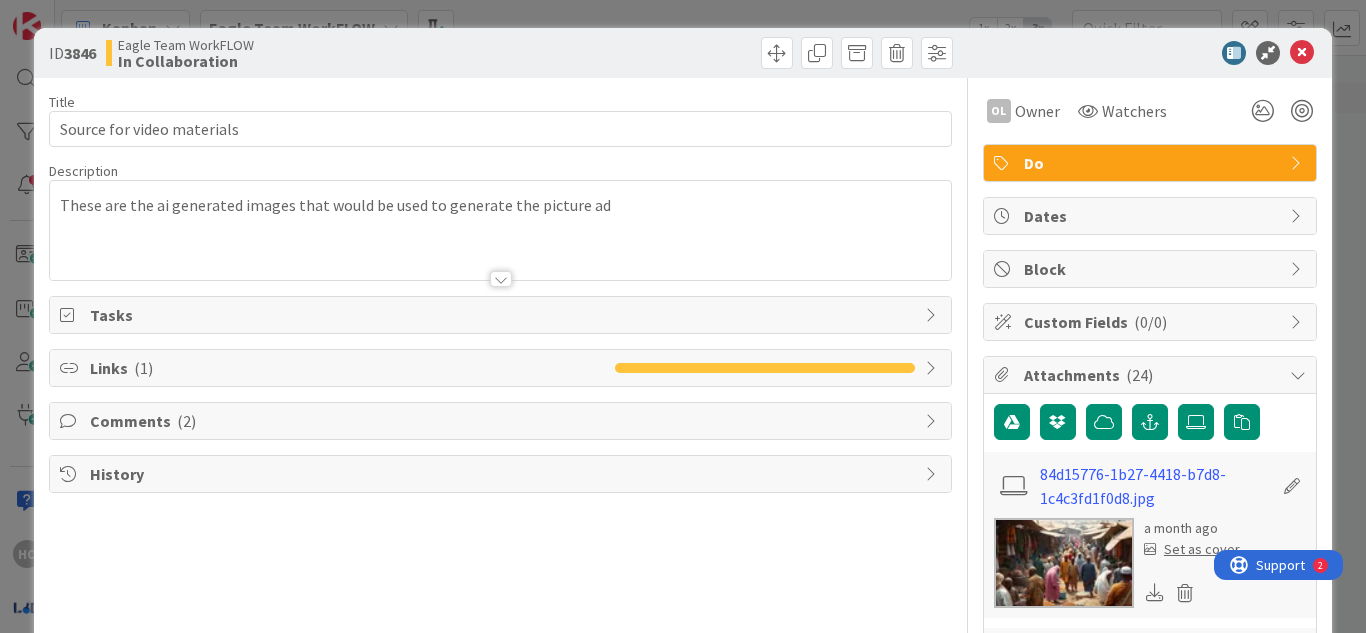 click on "( 24 )" at bounding box center [1139, 375] 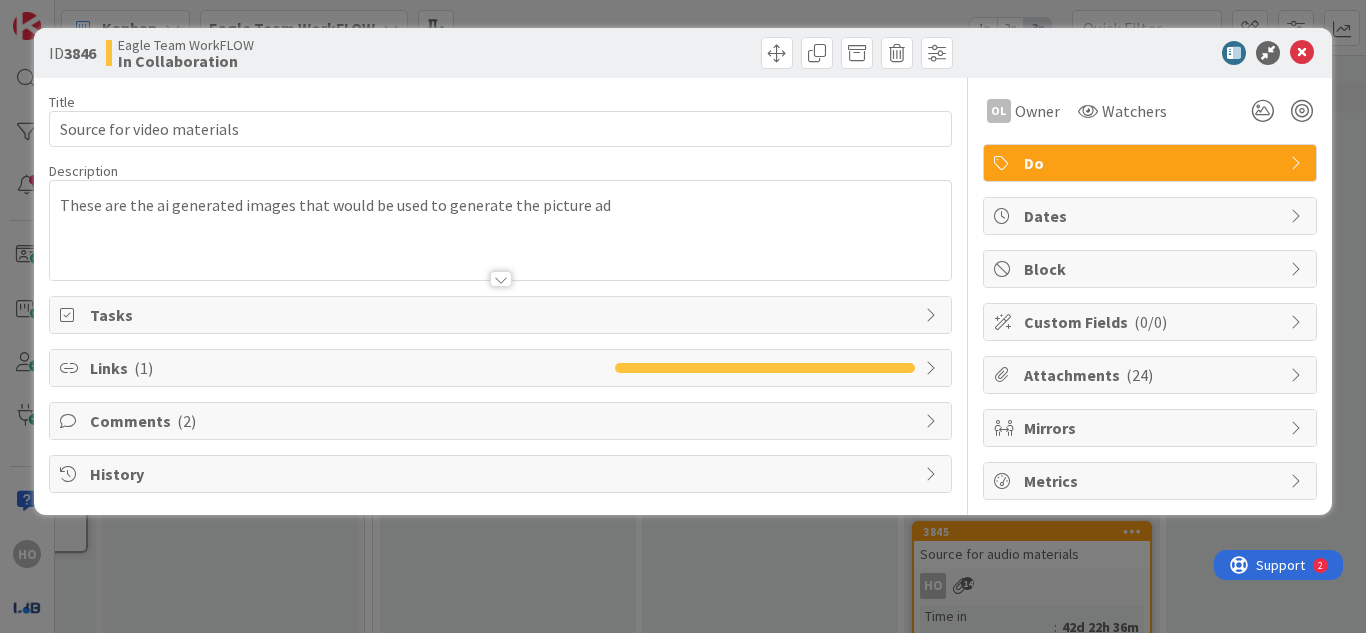 click on "Attachments ( 24 )" at bounding box center (1152, 375) 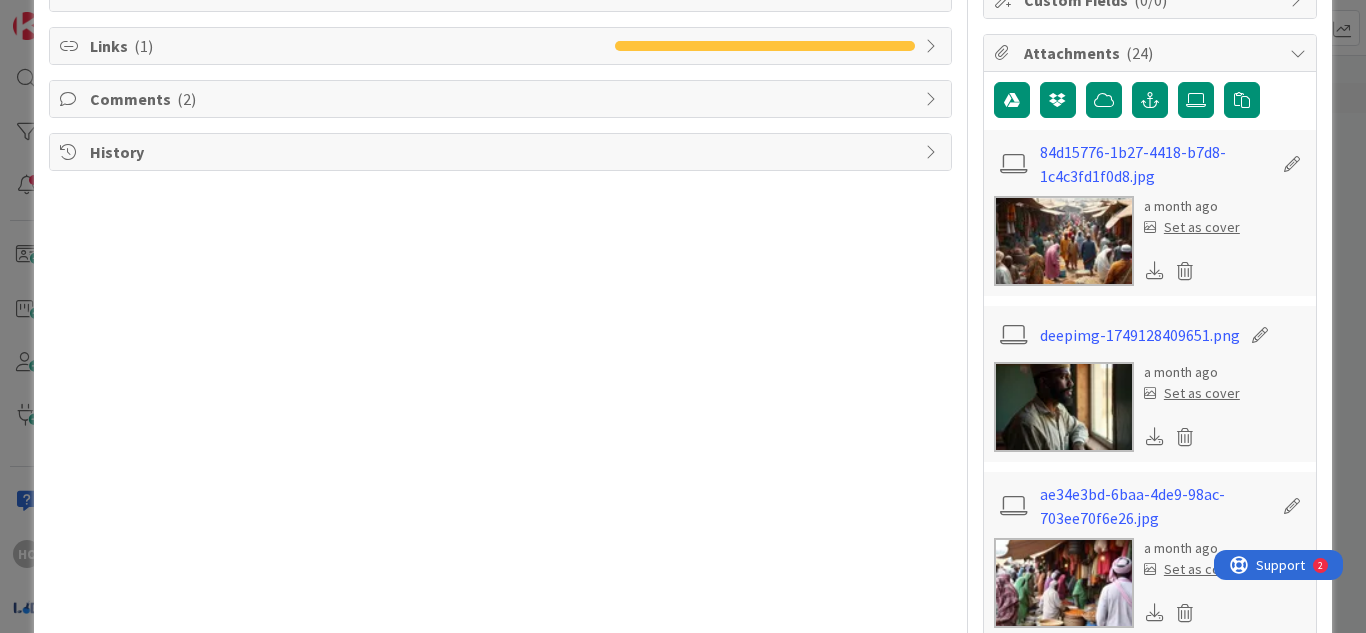scroll, scrollTop: 325, scrollLeft: 0, axis: vertical 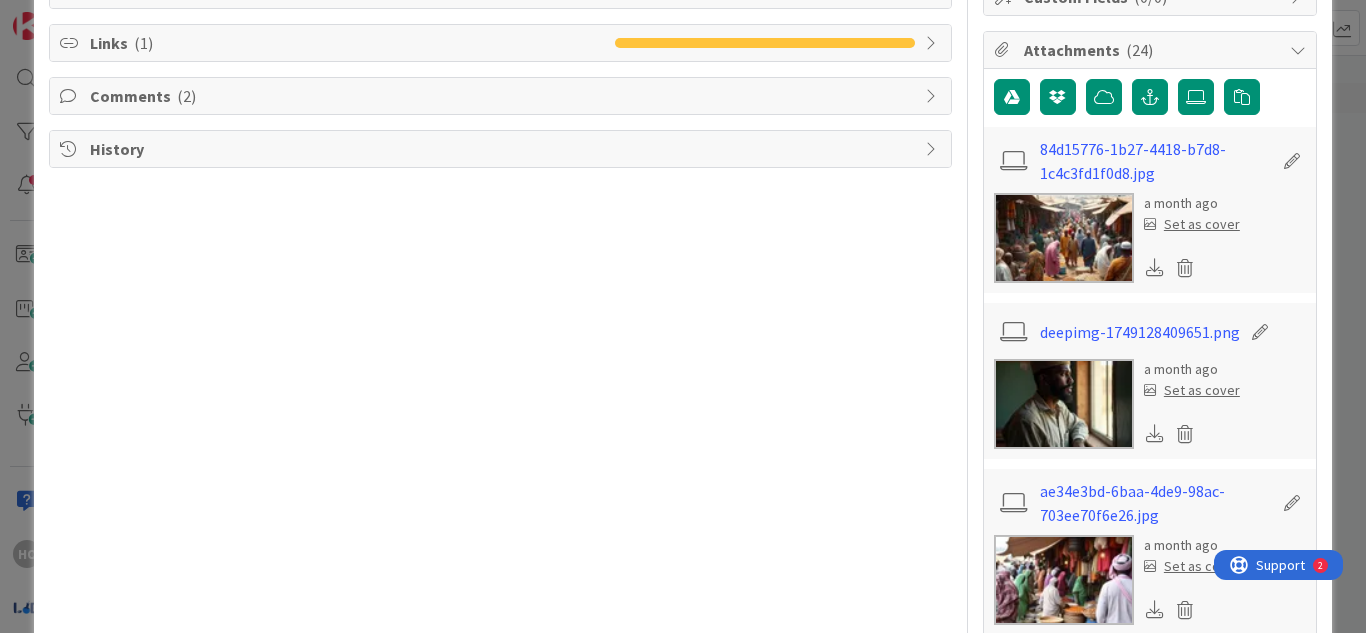 click at bounding box center (1155, 267) 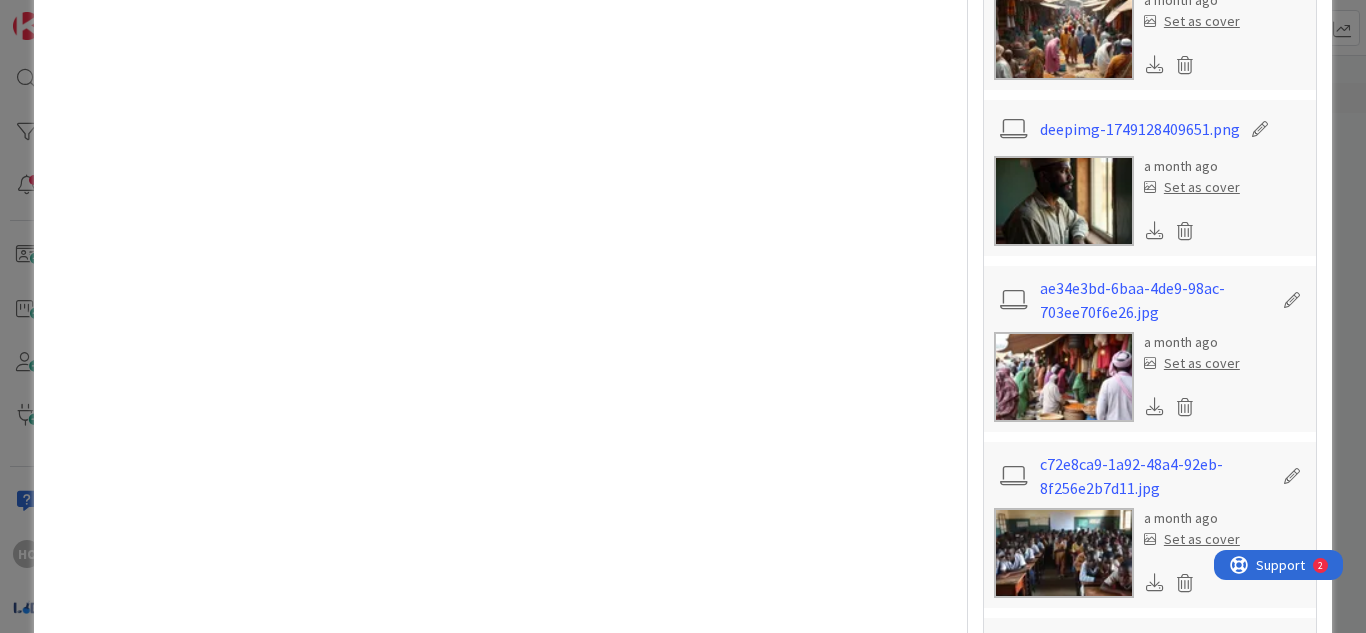 scroll, scrollTop: 548, scrollLeft: 0, axis: vertical 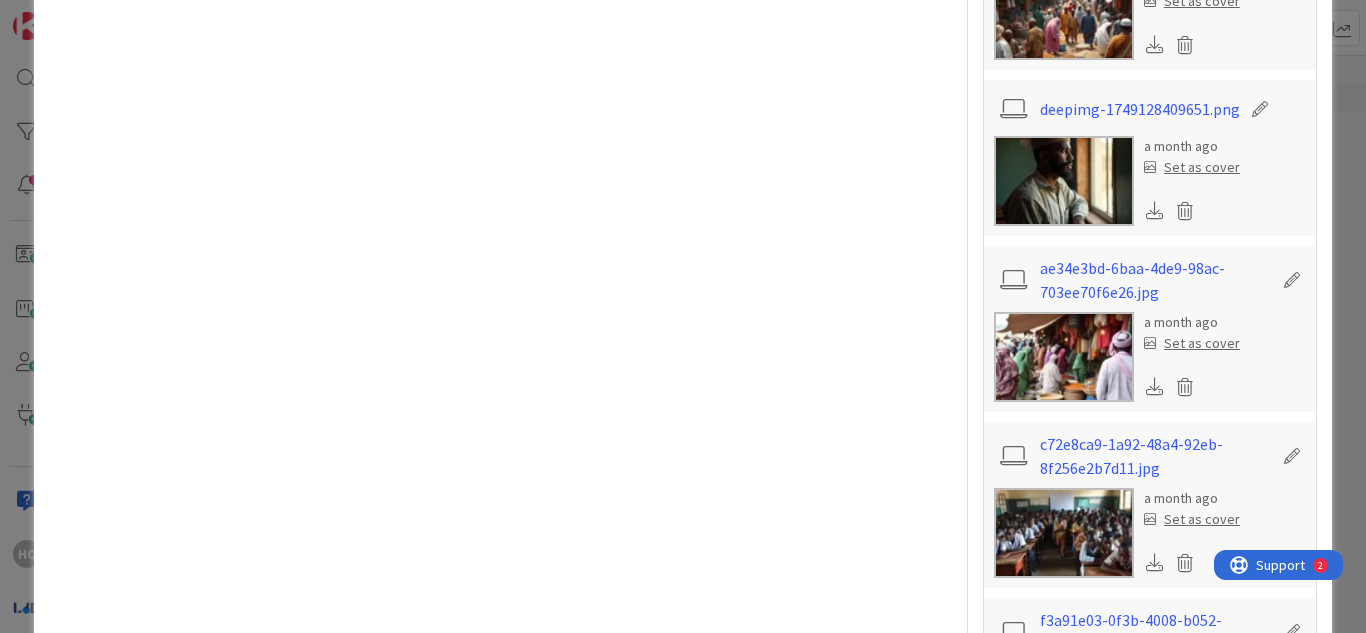 click at bounding box center (1155, 386) 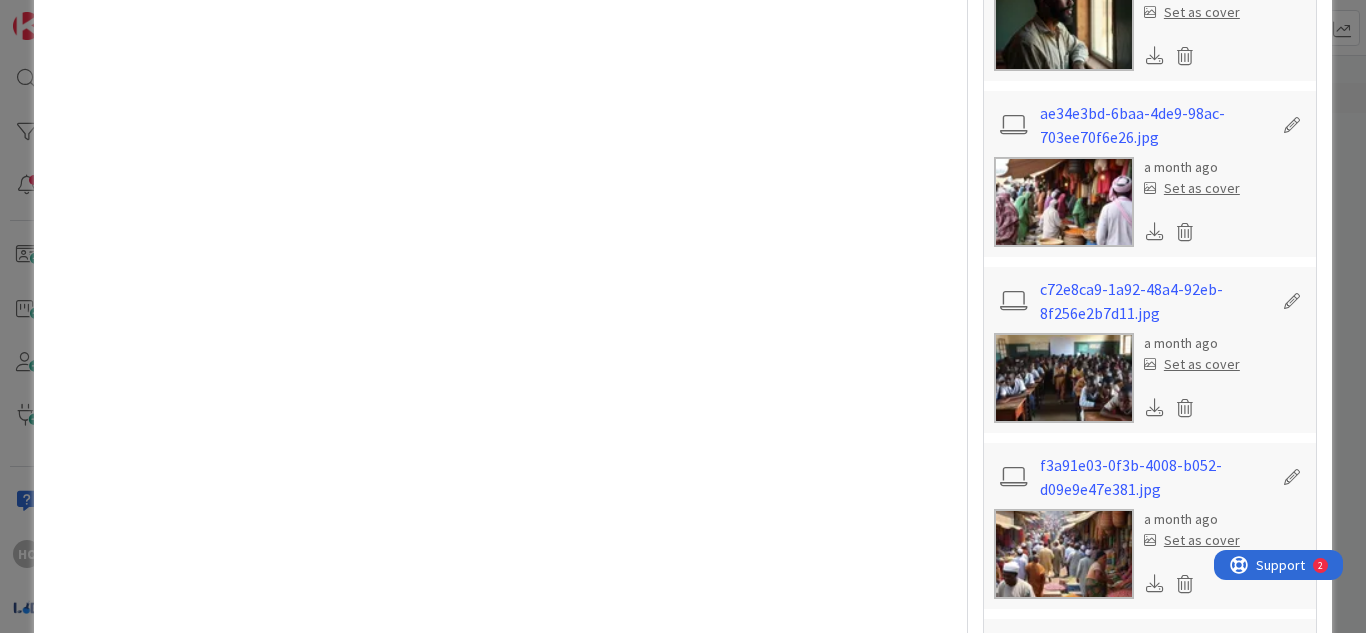 scroll, scrollTop: 782, scrollLeft: 0, axis: vertical 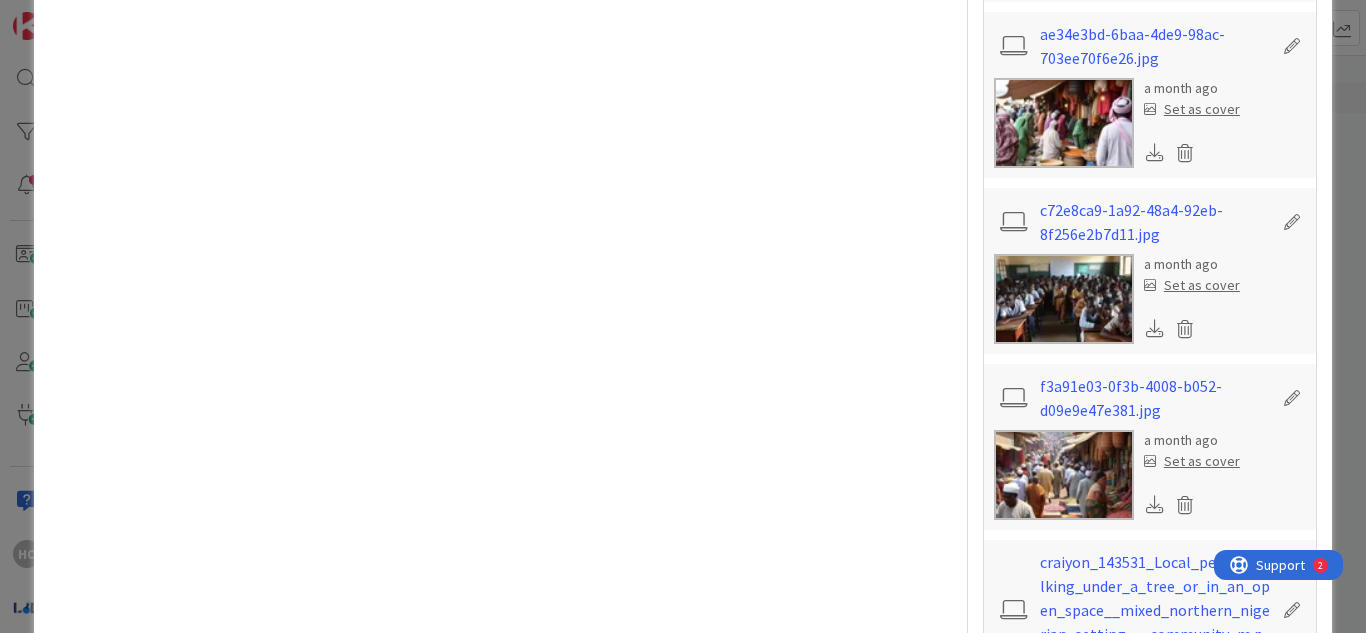 click at bounding box center [1155, 328] 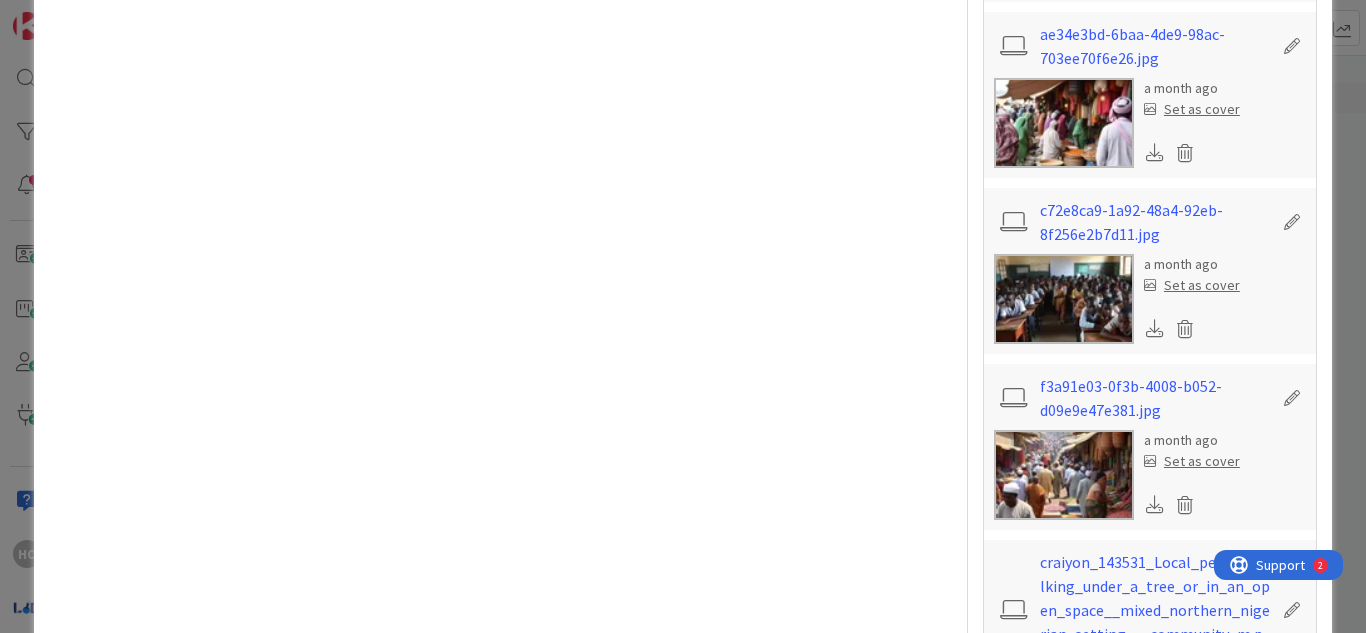 click at bounding box center [1155, 504] 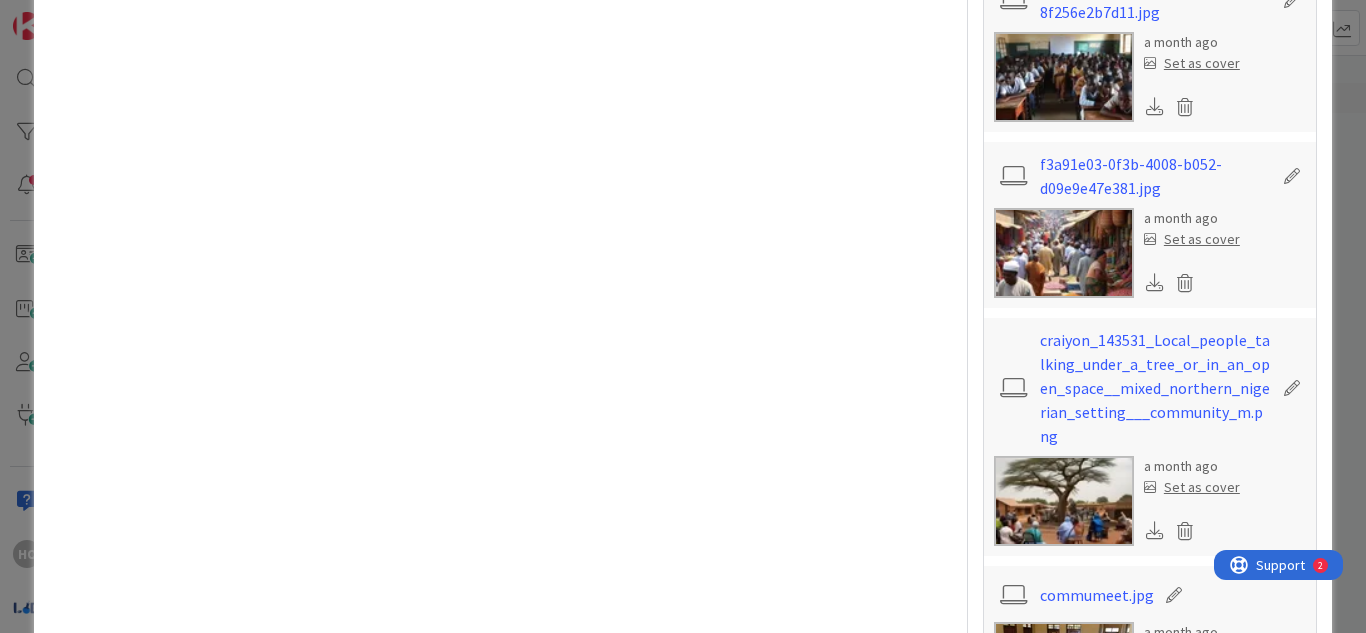 scroll, scrollTop: 1035, scrollLeft: 0, axis: vertical 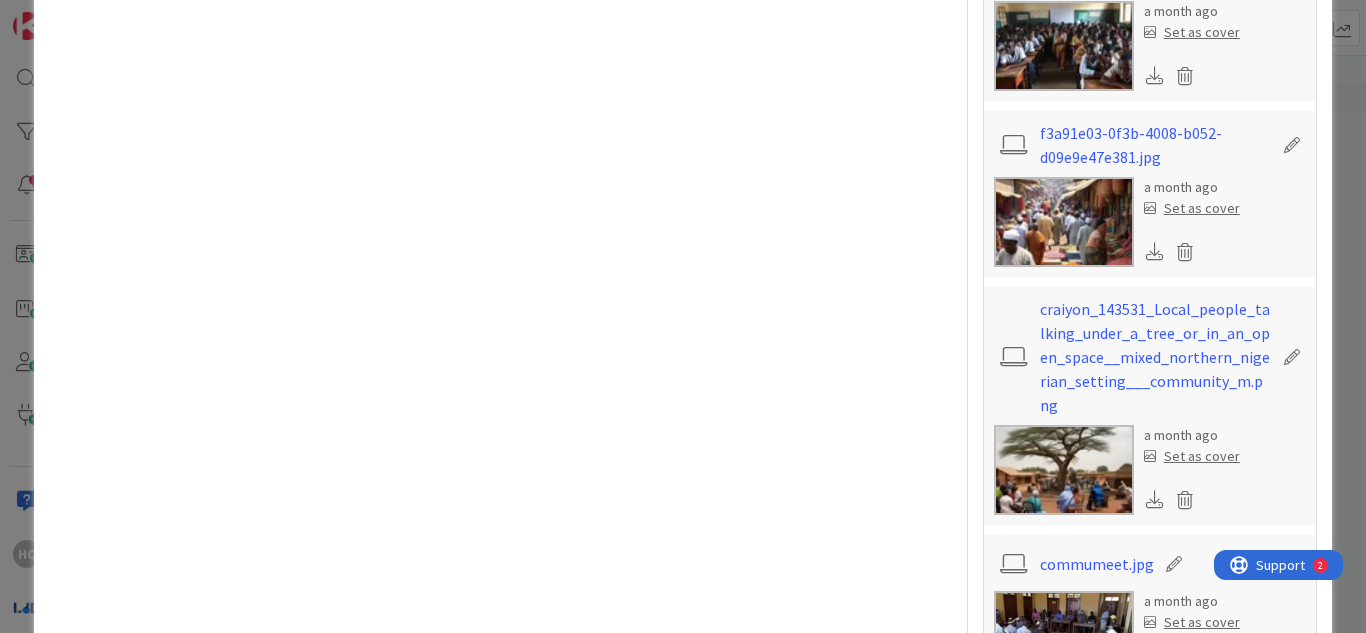 click at bounding box center [1155, 499] 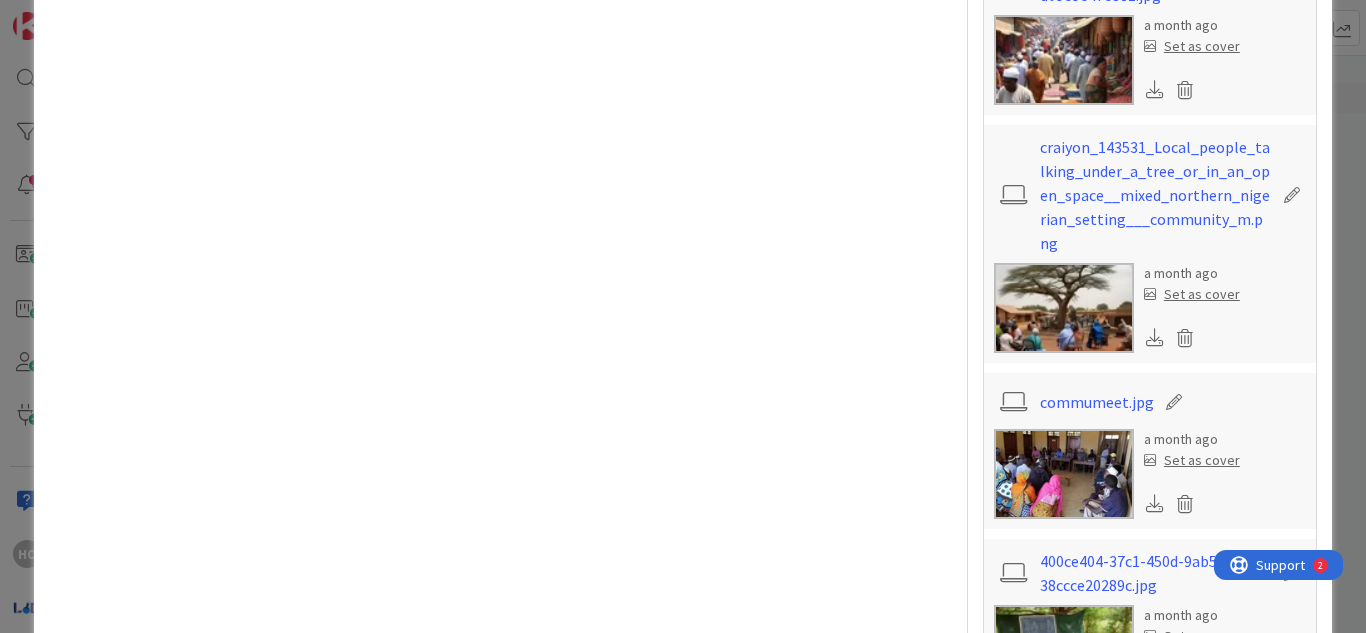 scroll, scrollTop: 1211, scrollLeft: 0, axis: vertical 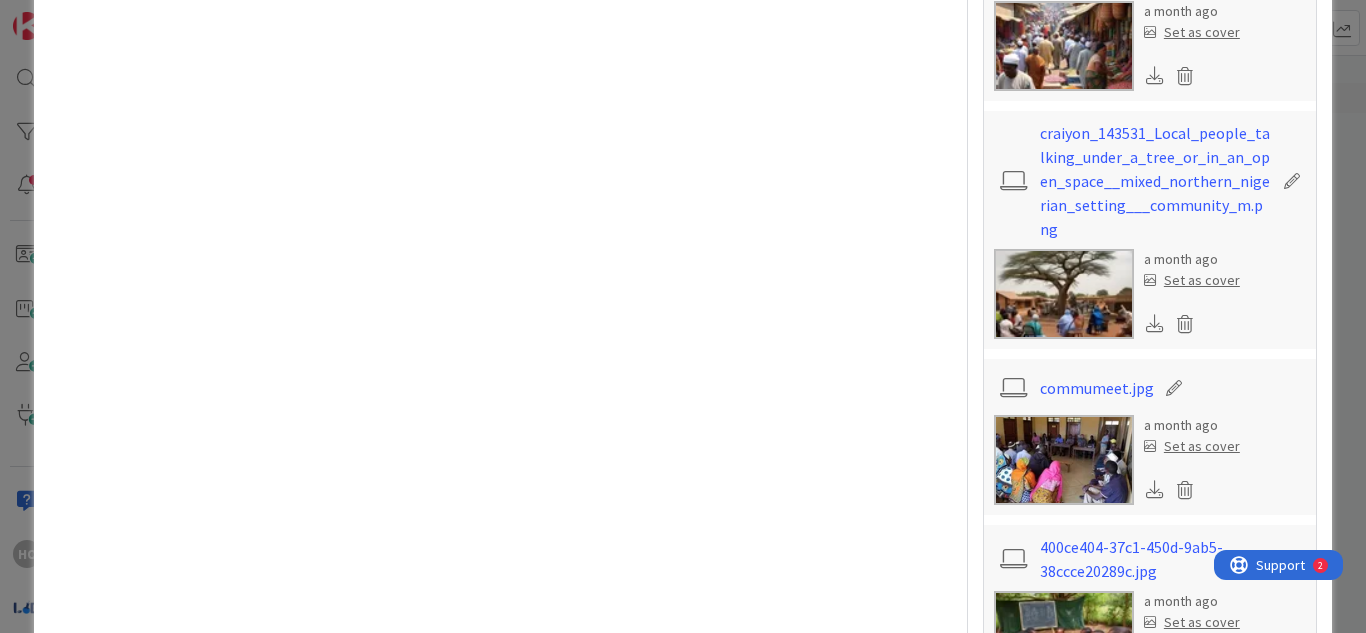 click at bounding box center [1155, 489] 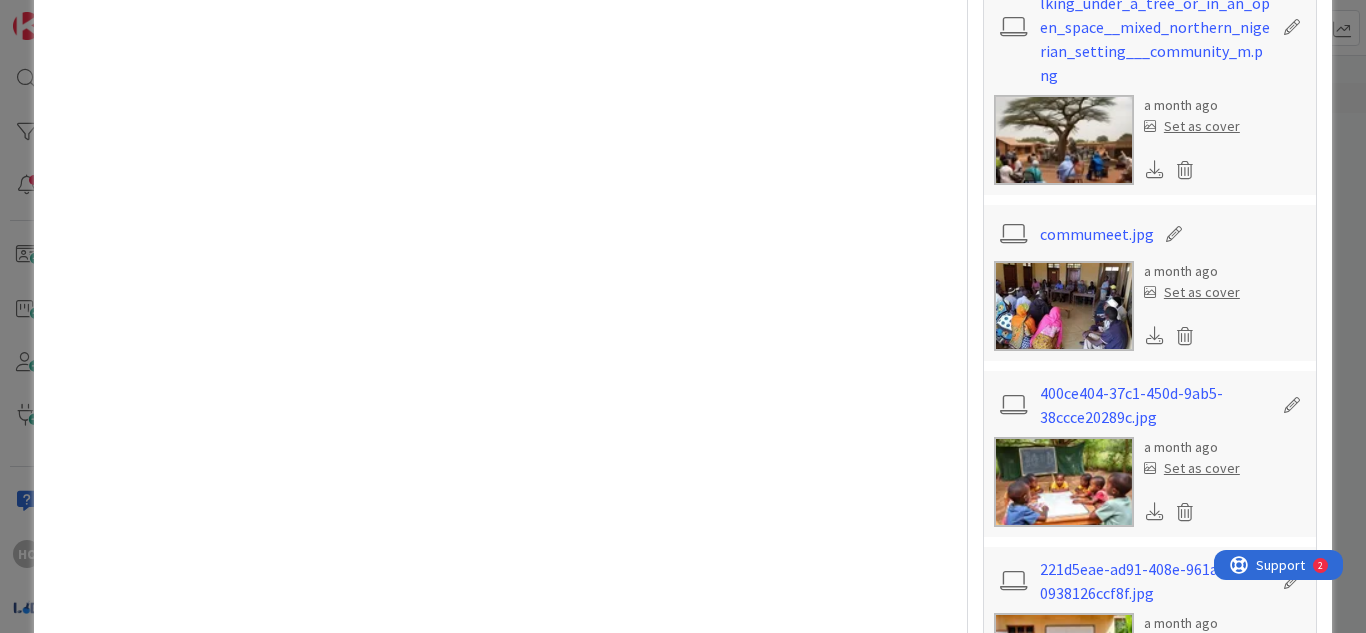 scroll, scrollTop: 1366, scrollLeft: 0, axis: vertical 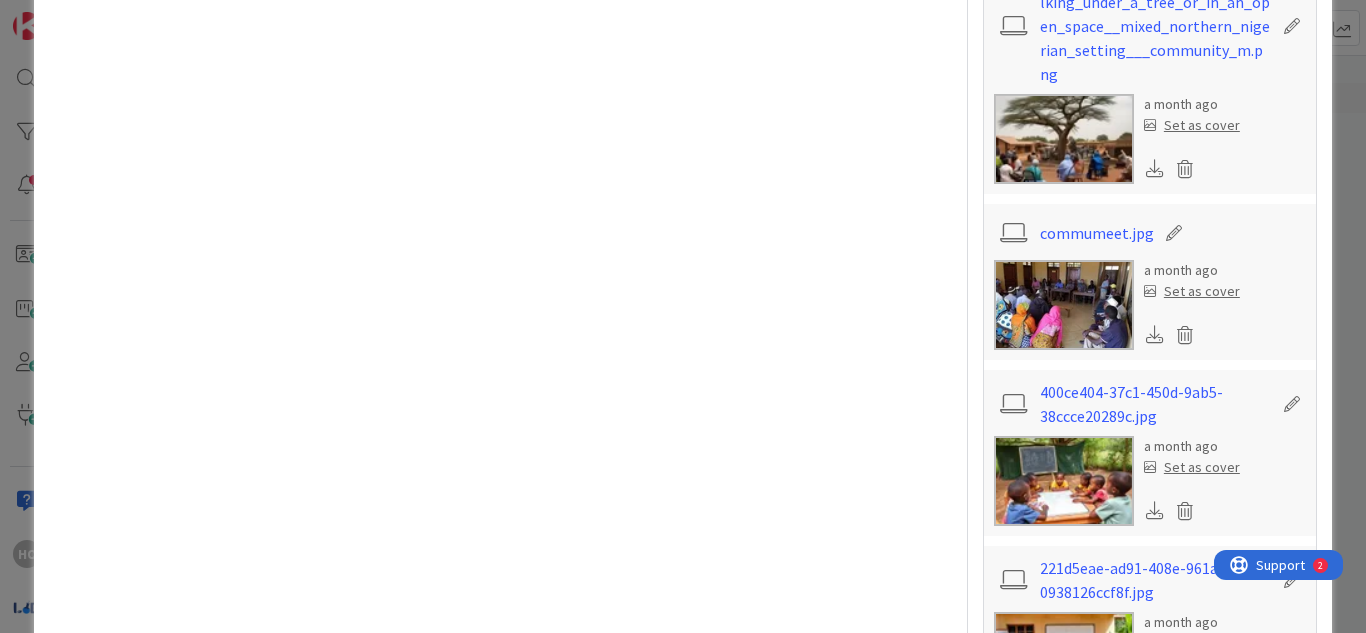 click at bounding box center (1155, 510) 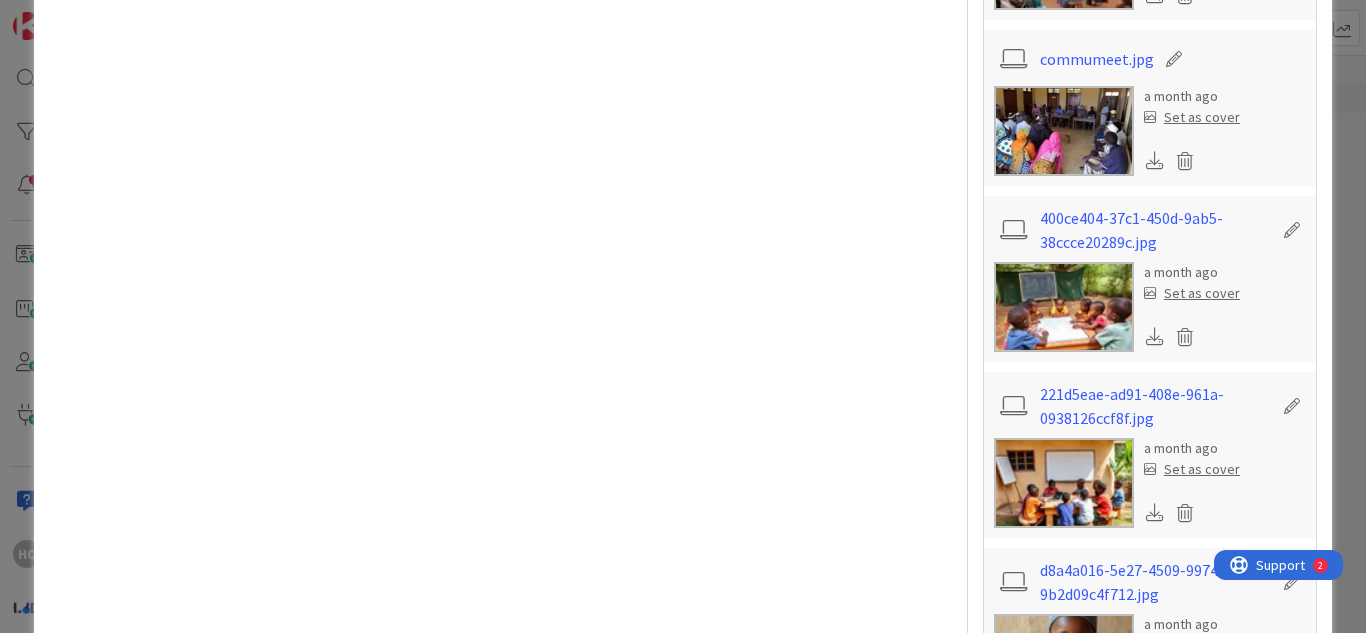 scroll, scrollTop: 1565, scrollLeft: 0, axis: vertical 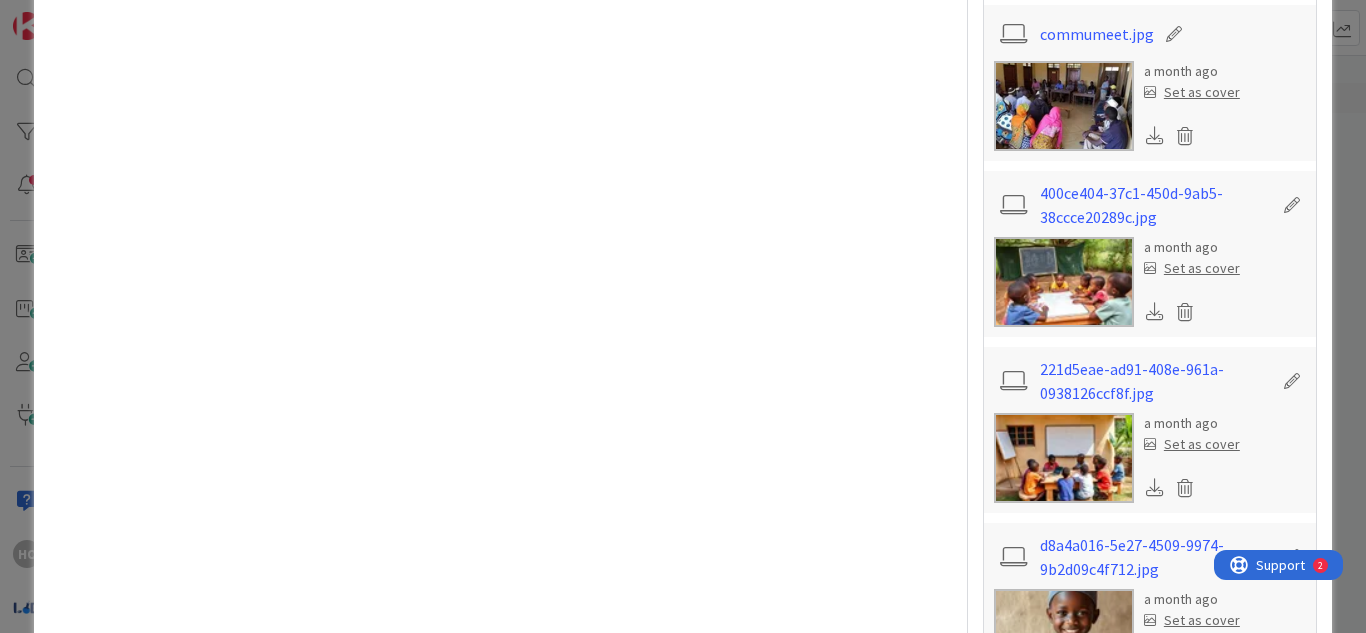 click at bounding box center (1155, 487) 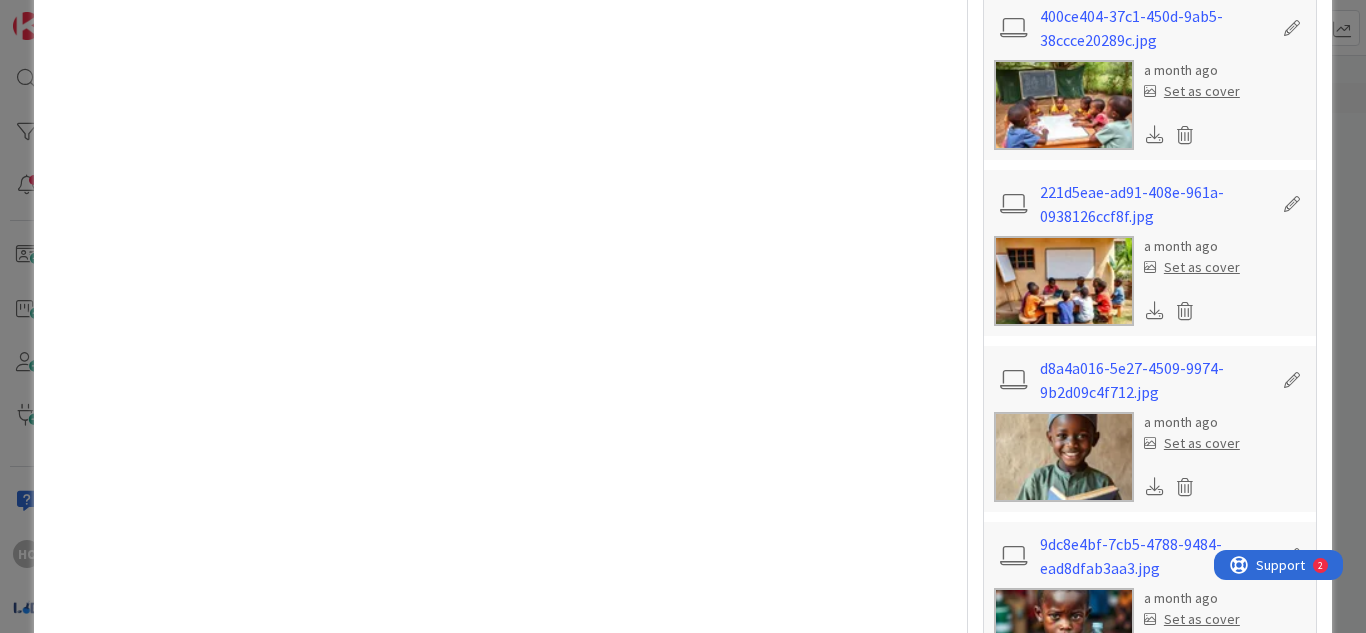 scroll, scrollTop: 1755, scrollLeft: 0, axis: vertical 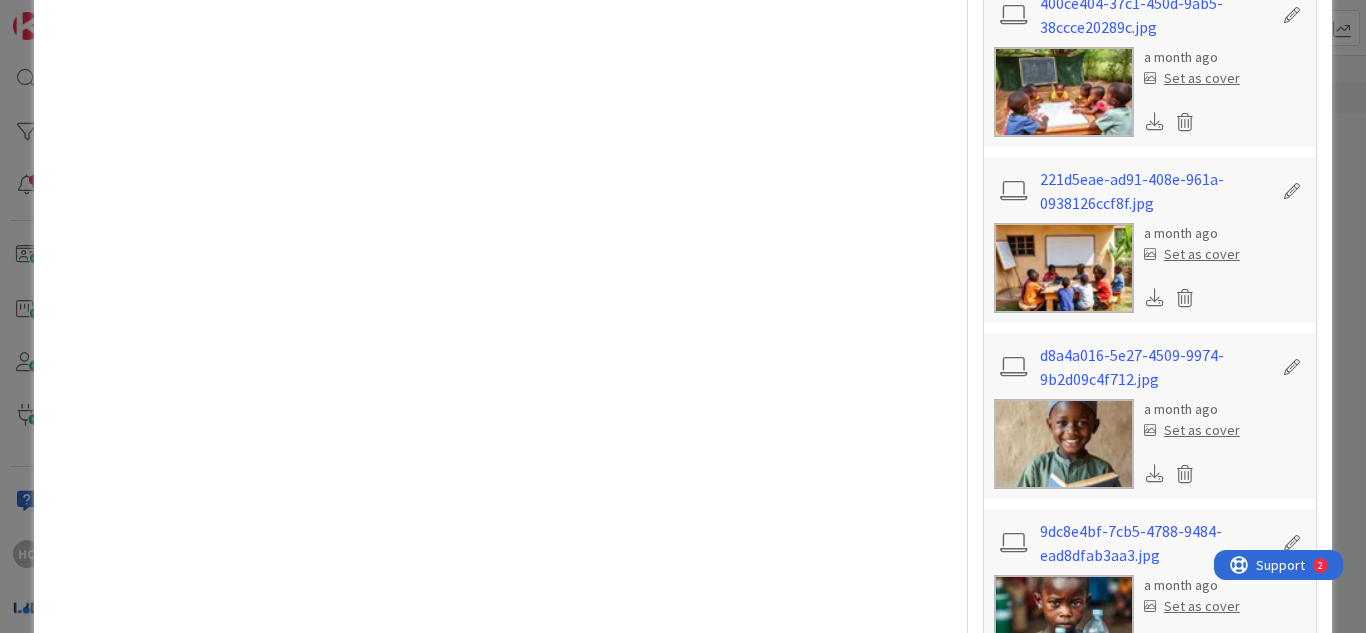 click at bounding box center [1155, 474] 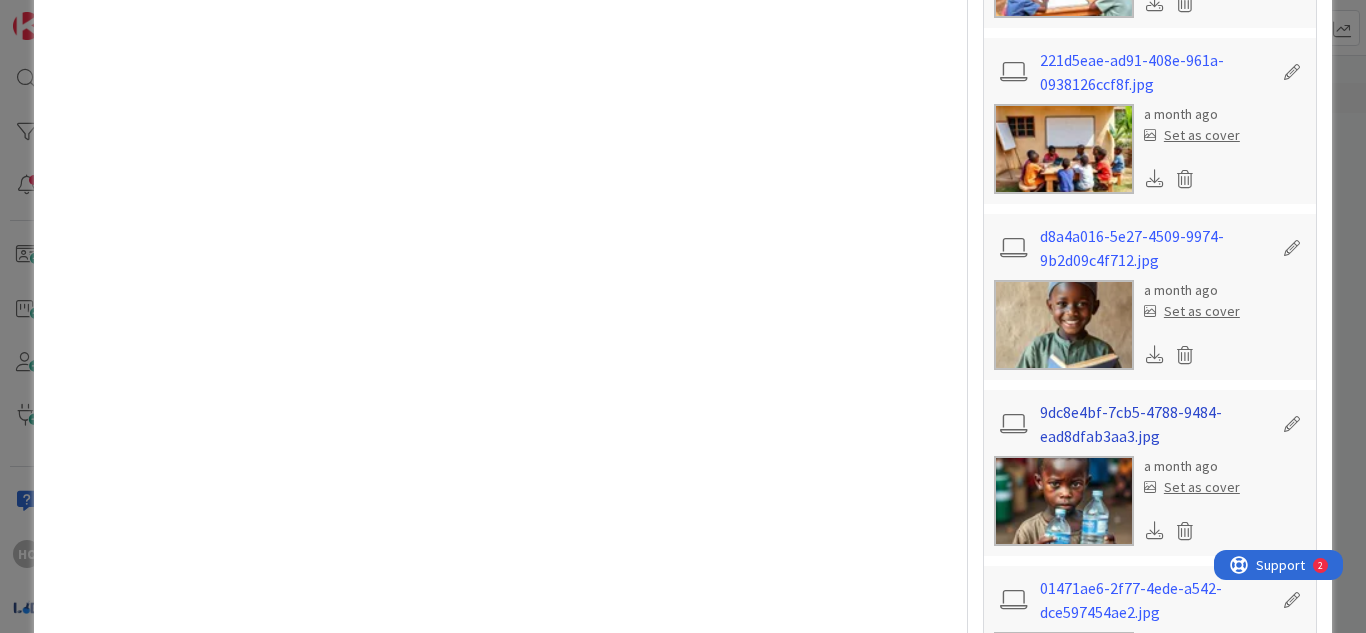 scroll, scrollTop: 1903, scrollLeft: 0, axis: vertical 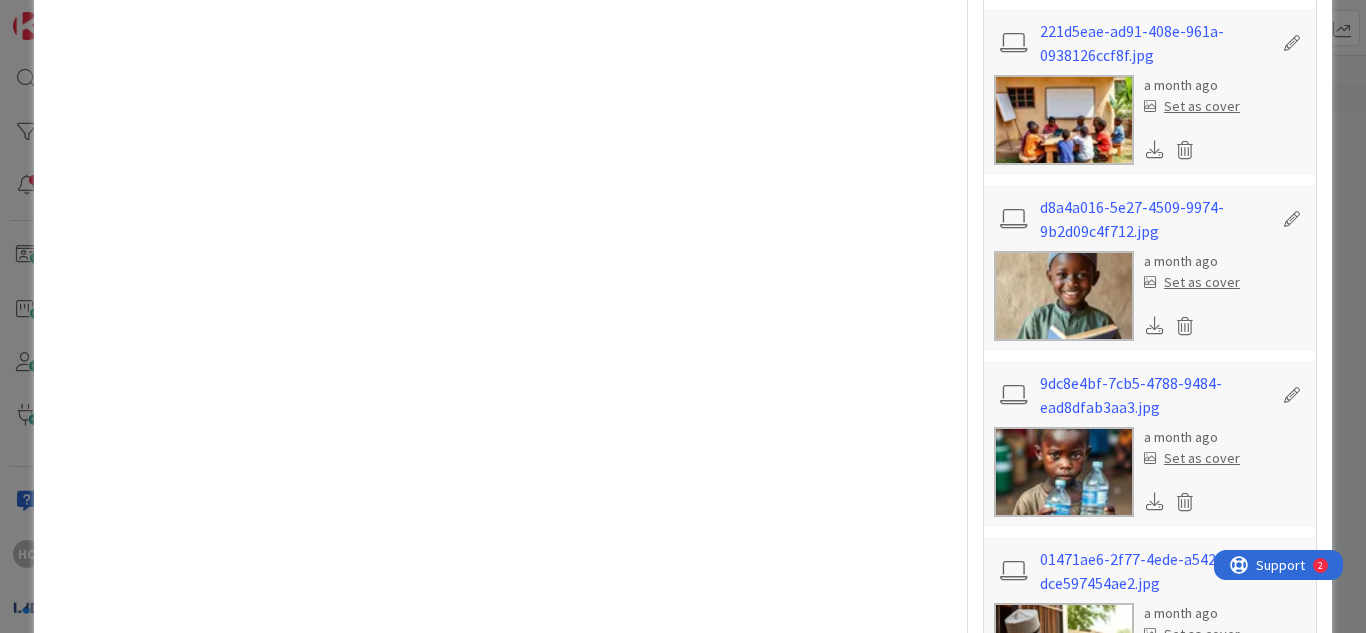 click at bounding box center (1155, 501) 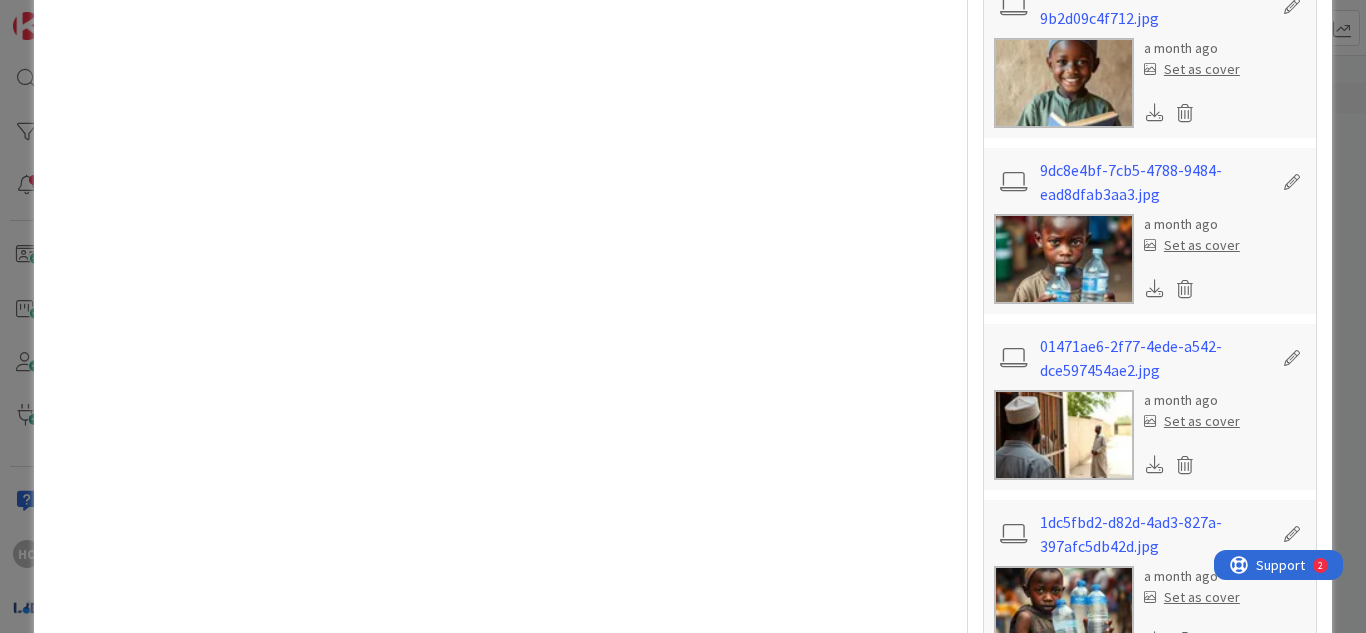 scroll, scrollTop: 2117, scrollLeft: 0, axis: vertical 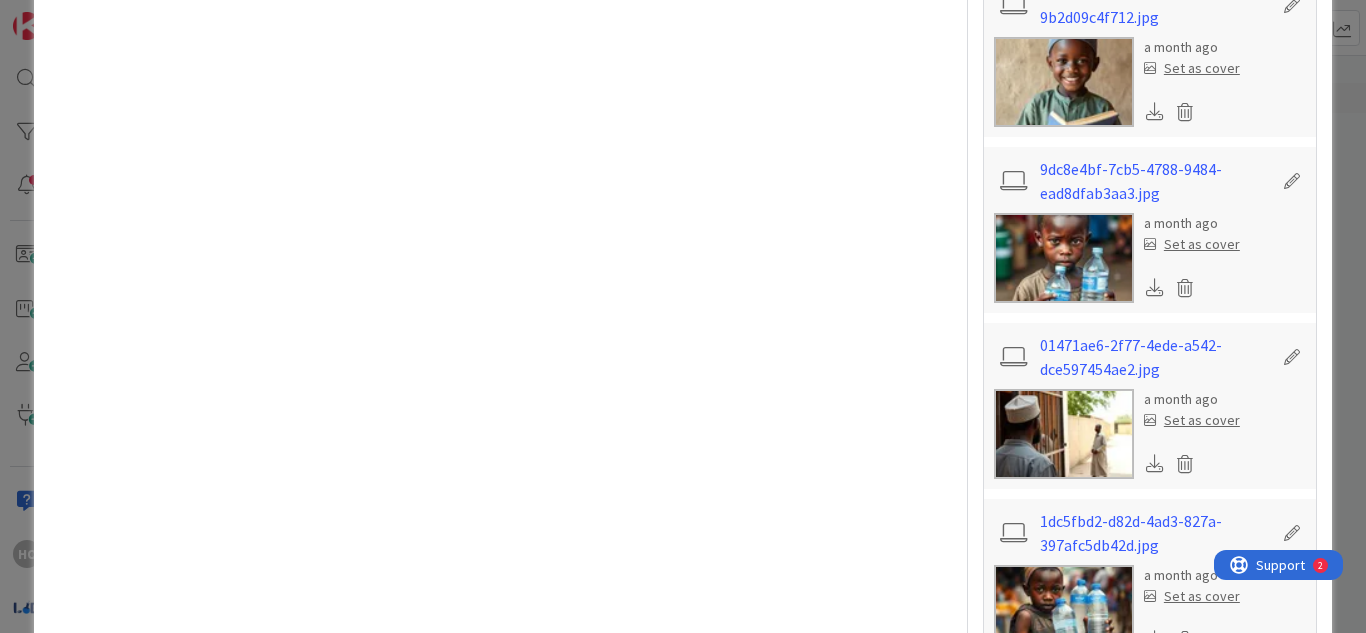 click at bounding box center [1155, 463] 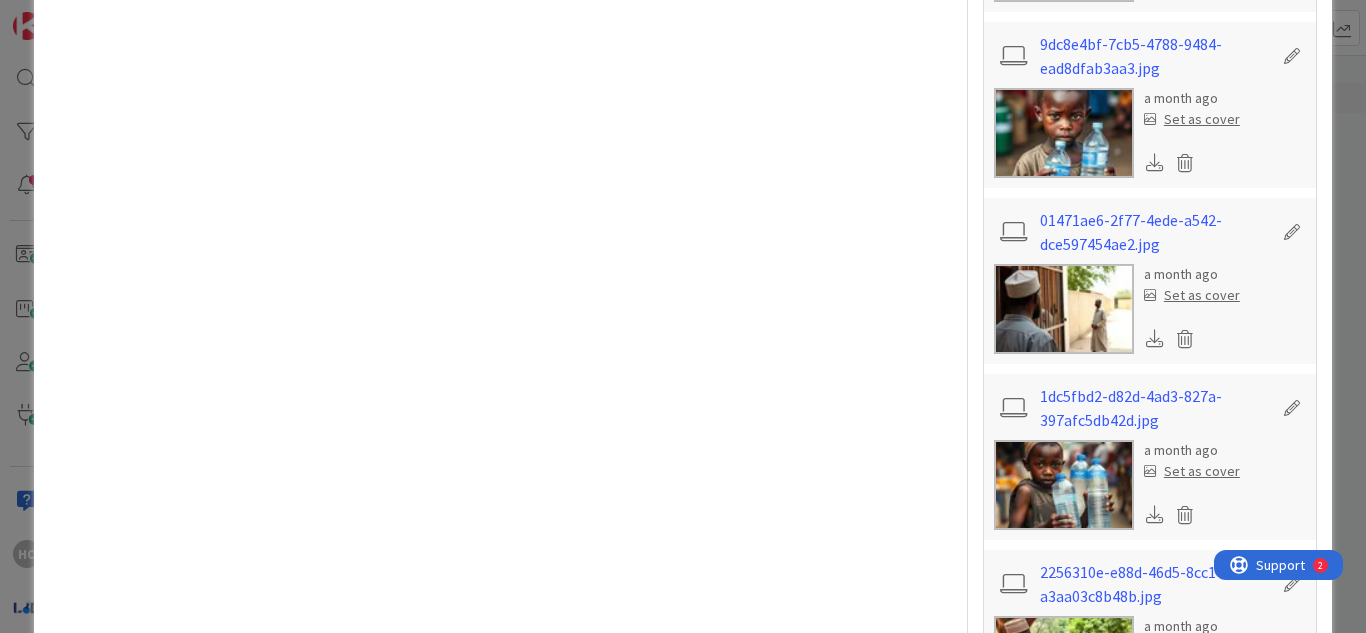 scroll, scrollTop: 2330, scrollLeft: 0, axis: vertical 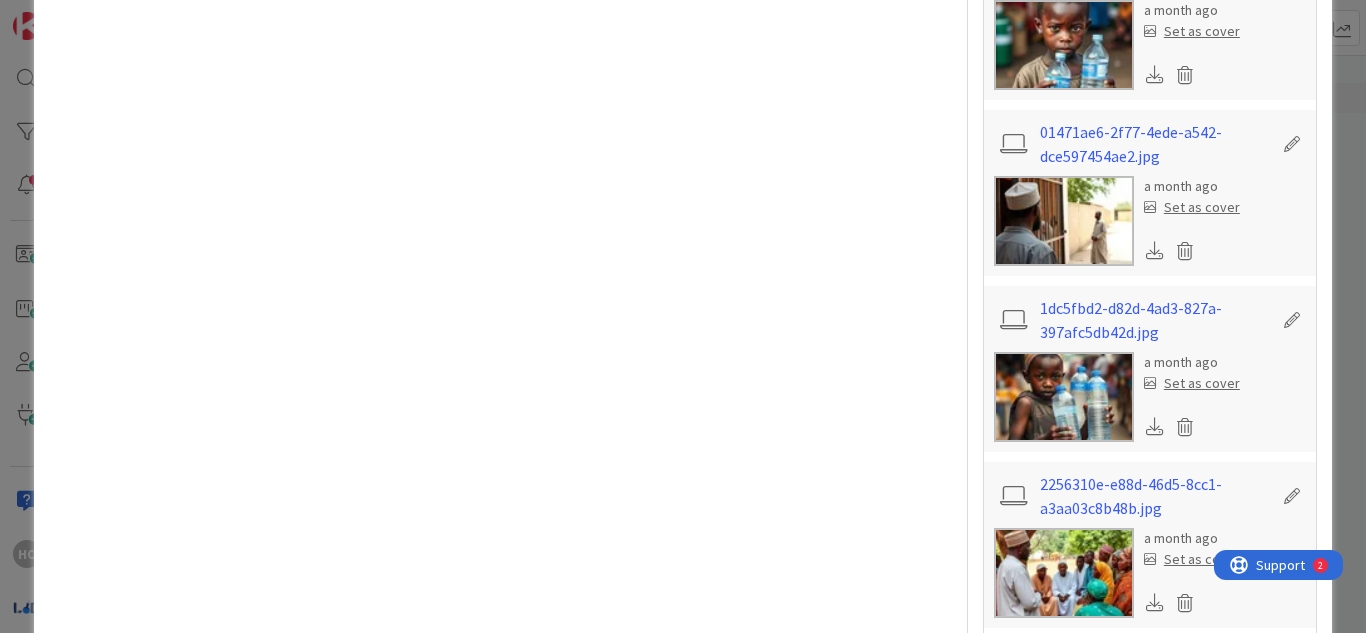 click at bounding box center [1155, 426] 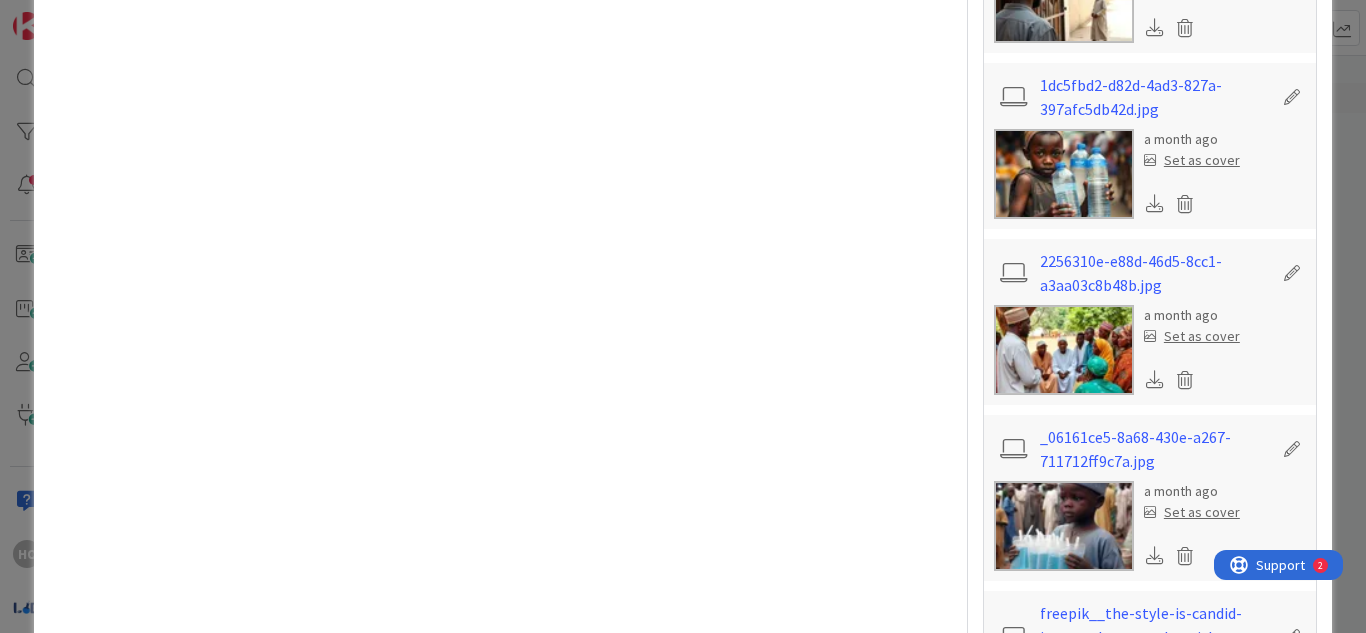 scroll, scrollTop: 2570, scrollLeft: 0, axis: vertical 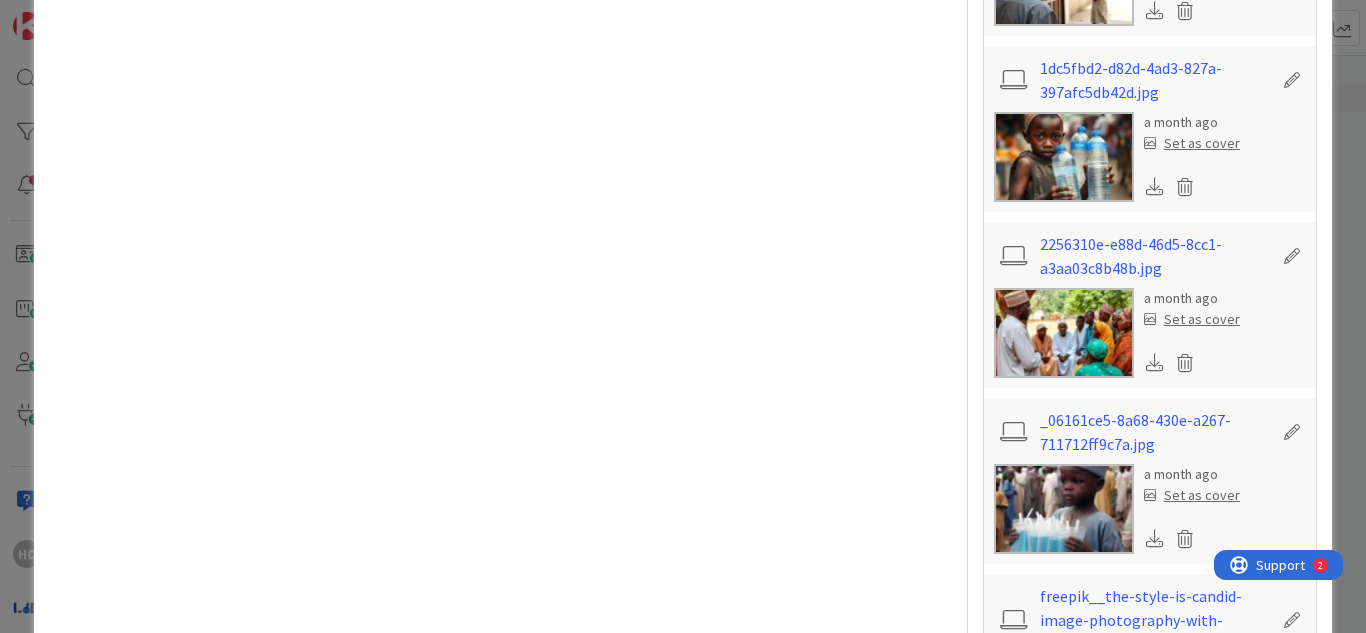 click at bounding box center [1155, 362] 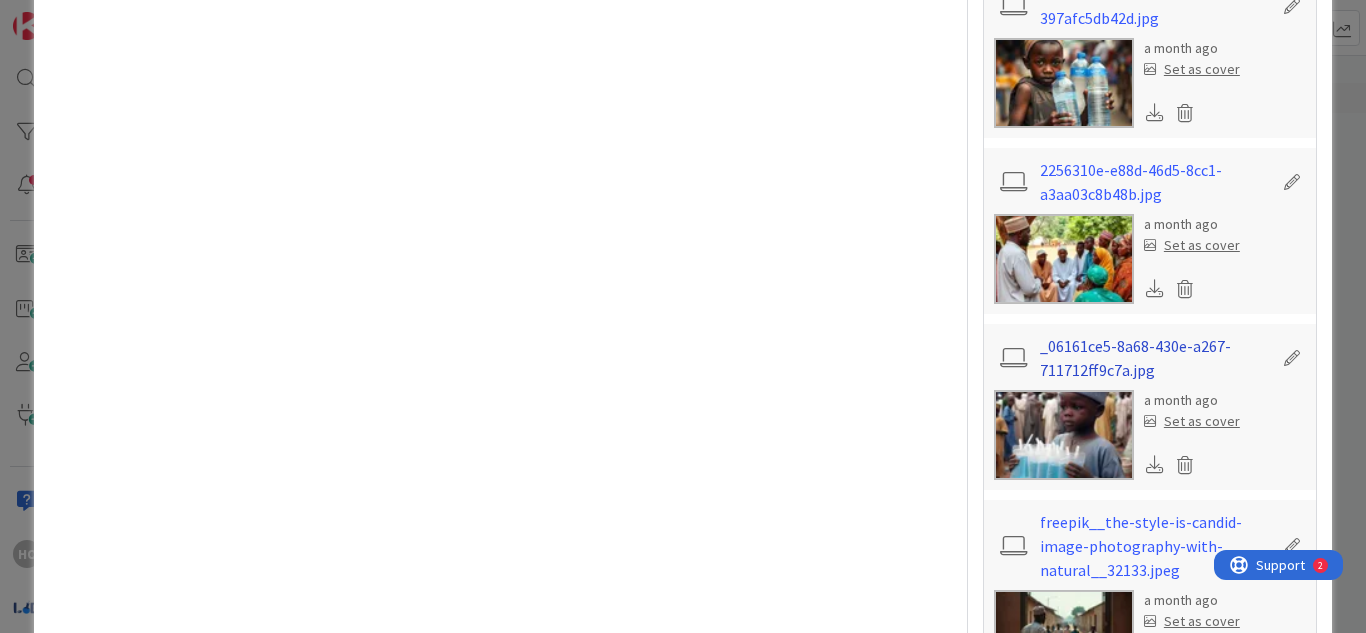 scroll, scrollTop: 2701, scrollLeft: 0, axis: vertical 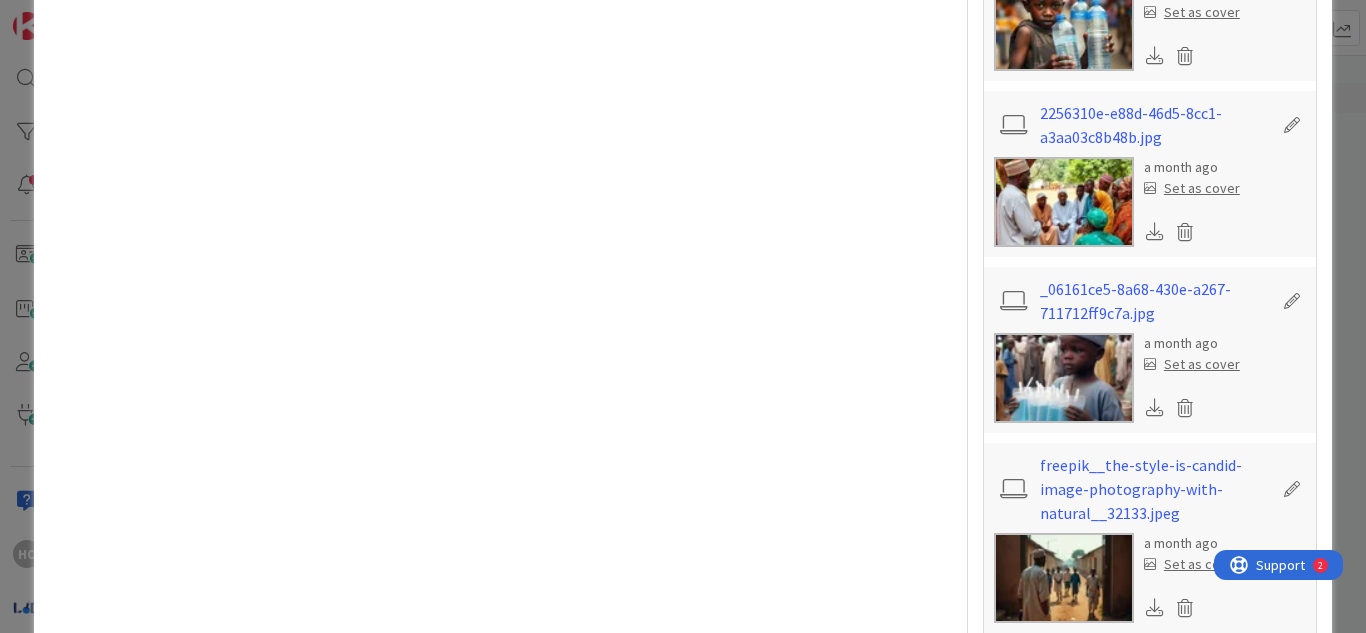 click at bounding box center [1155, 407] 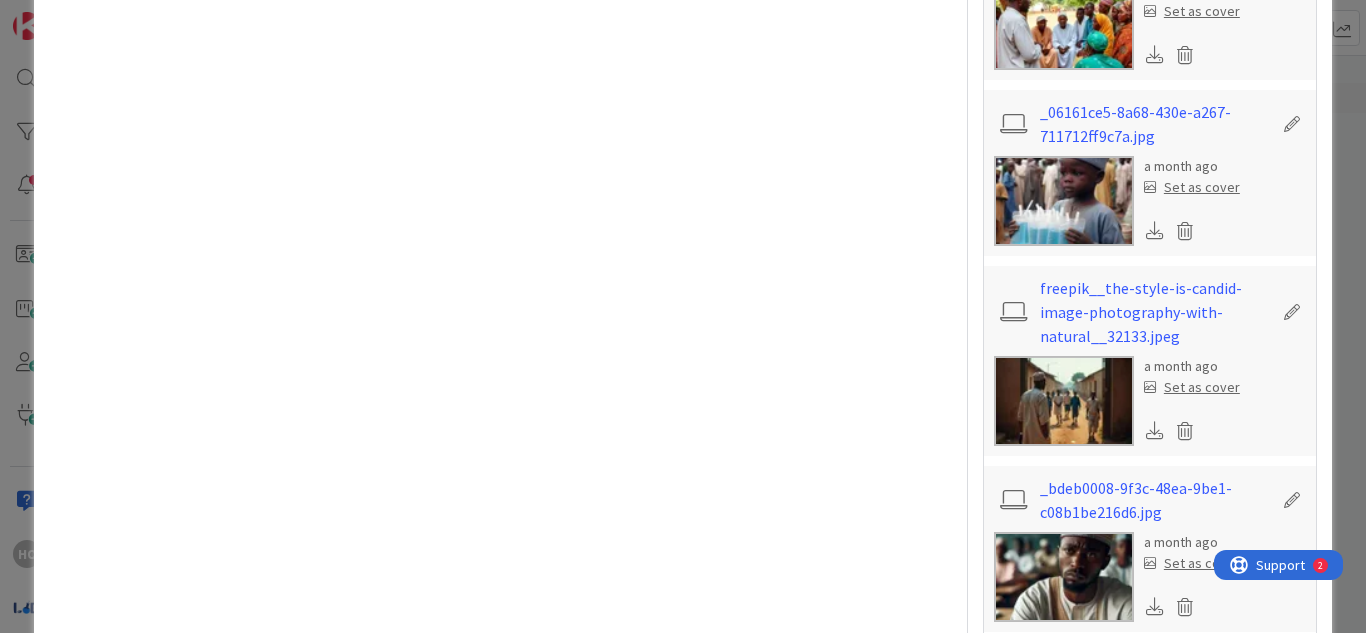 scroll, scrollTop: 2889, scrollLeft: 0, axis: vertical 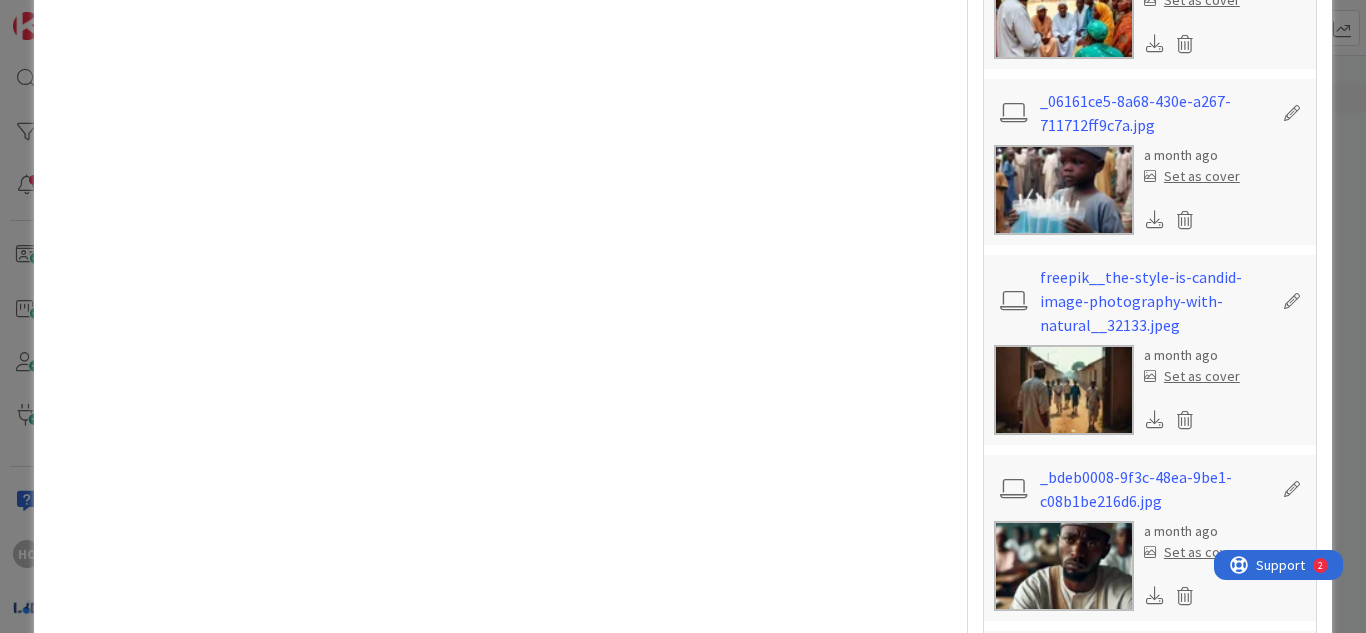 click at bounding box center (1192, 420) 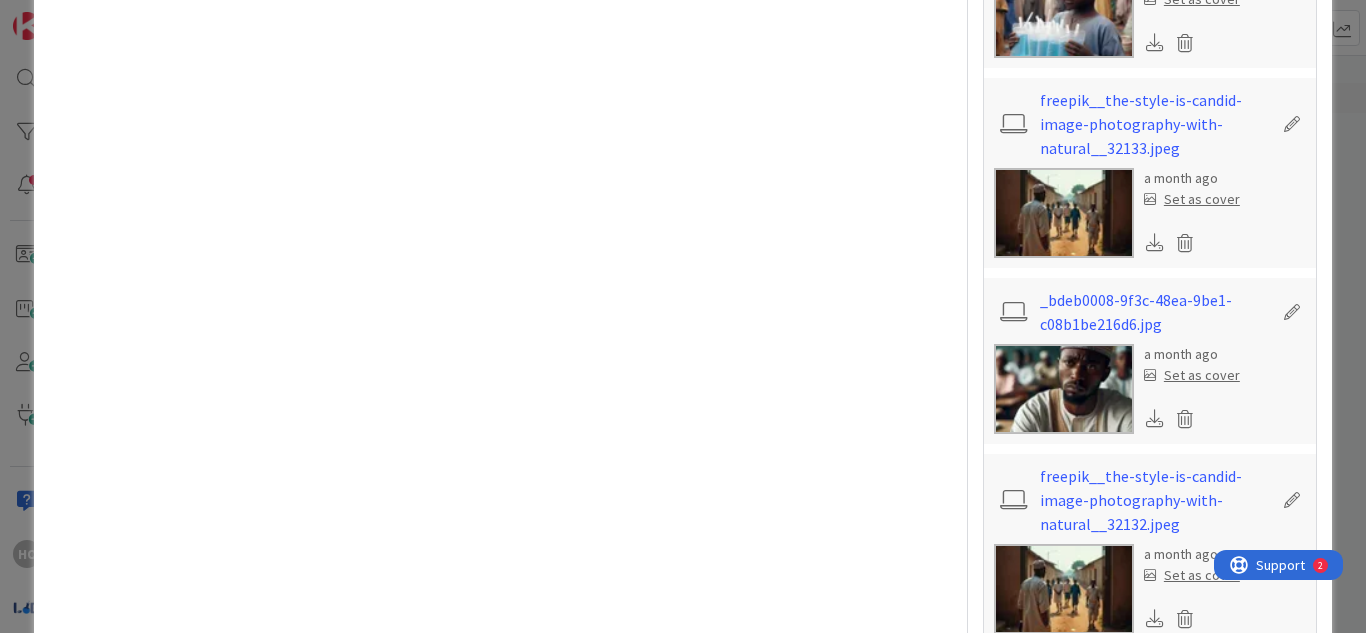scroll, scrollTop: 3156, scrollLeft: 0, axis: vertical 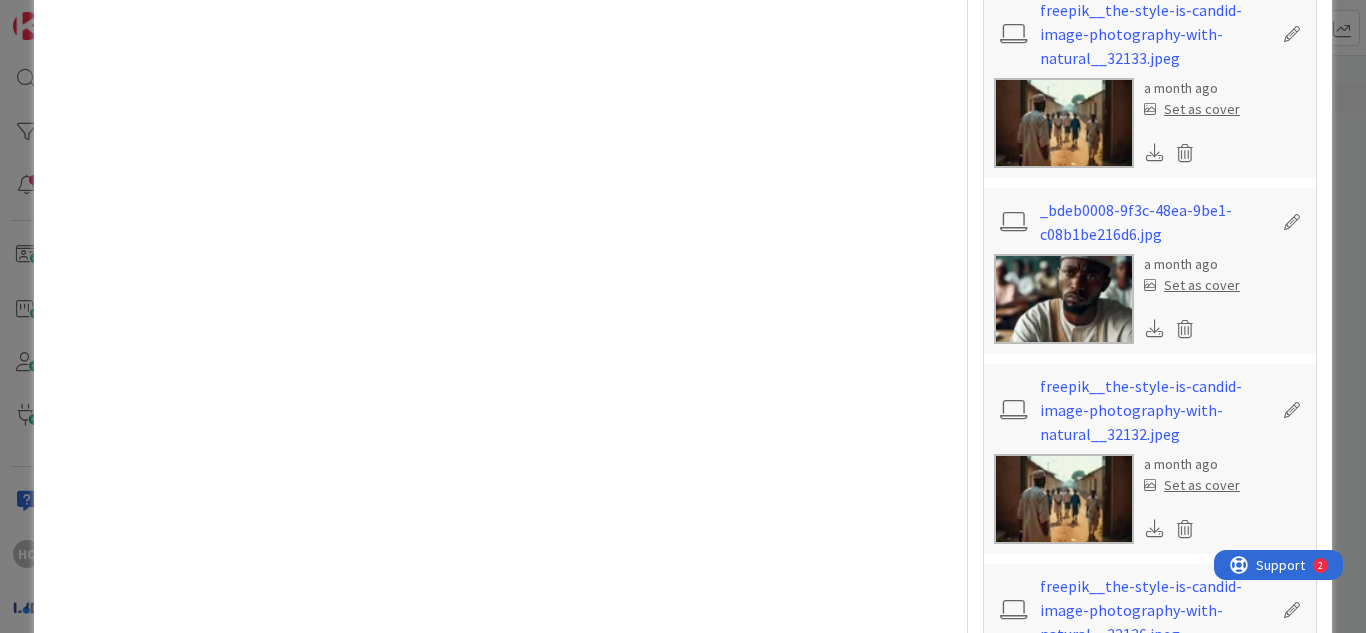 click at bounding box center (1155, 329) 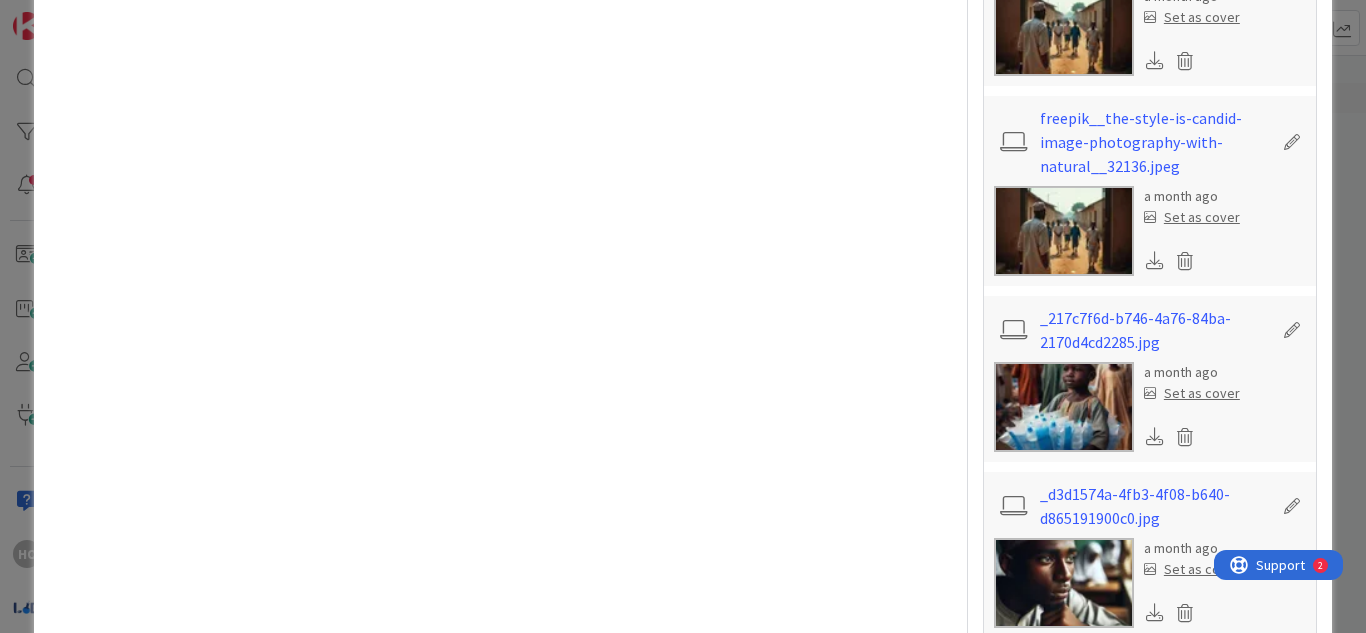 scroll, scrollTop: 3664, scrollLeft: 0, axis: vertical 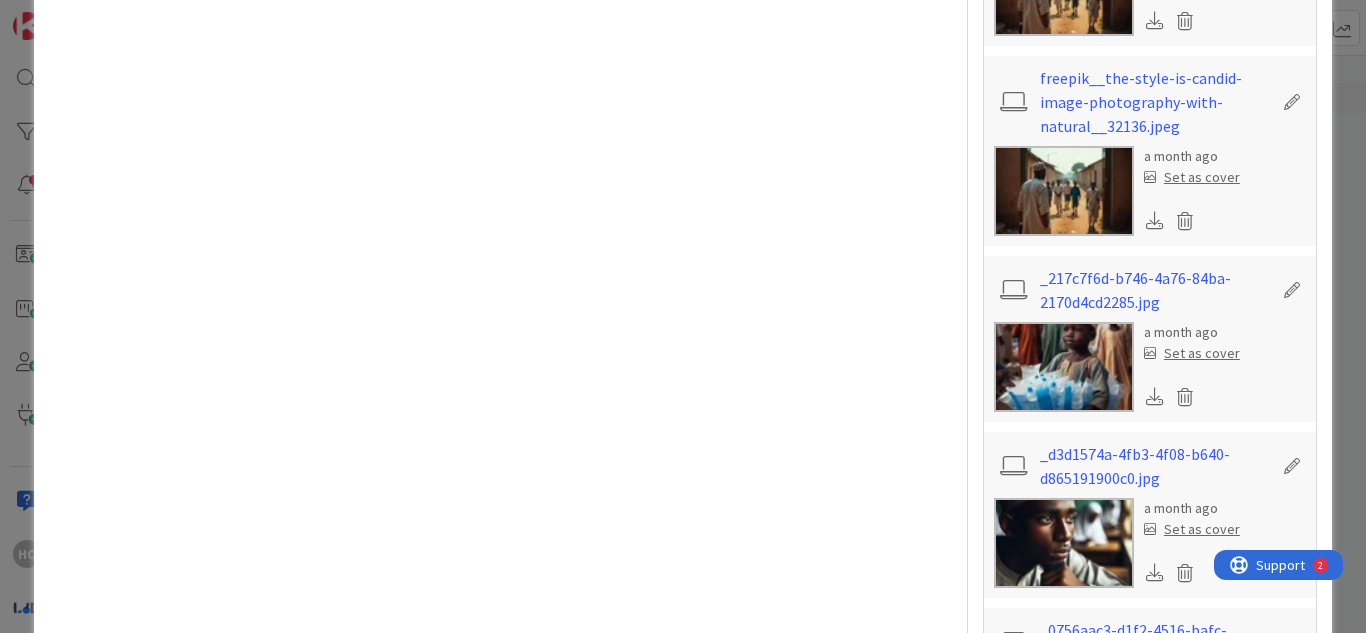 click at bounding box center [1155, 396] 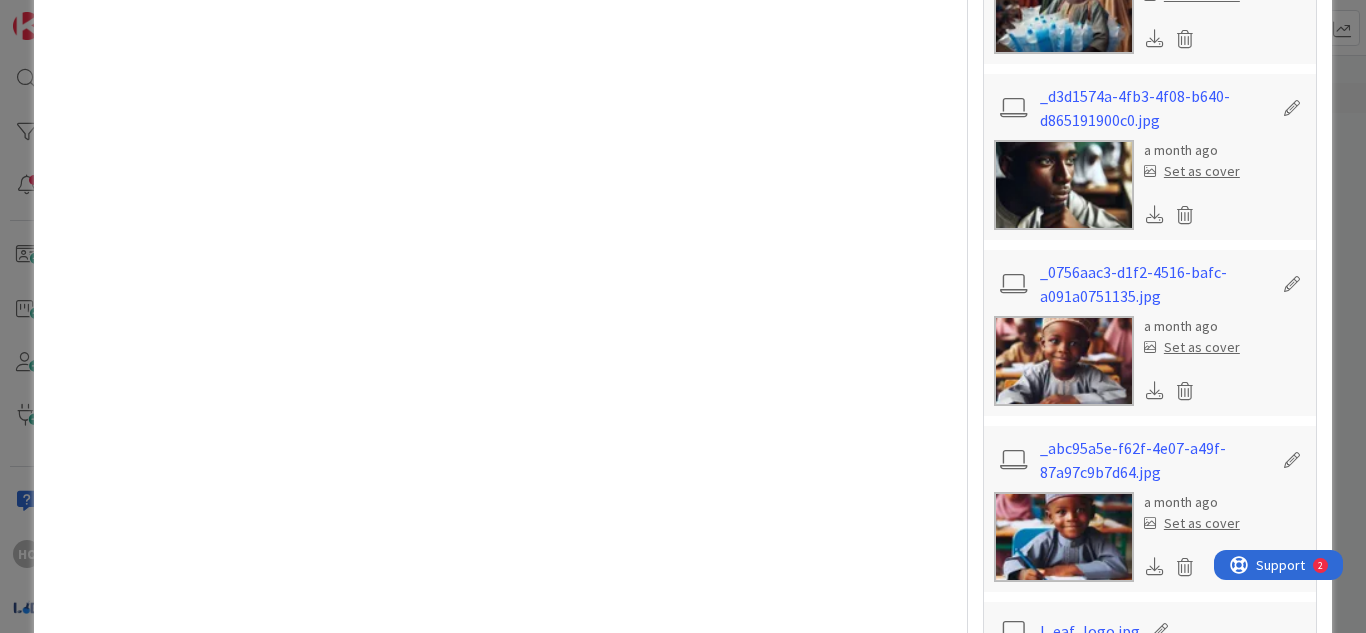 scroll, scrollTop: 4027, scrollLeft: 0, axis: vertical 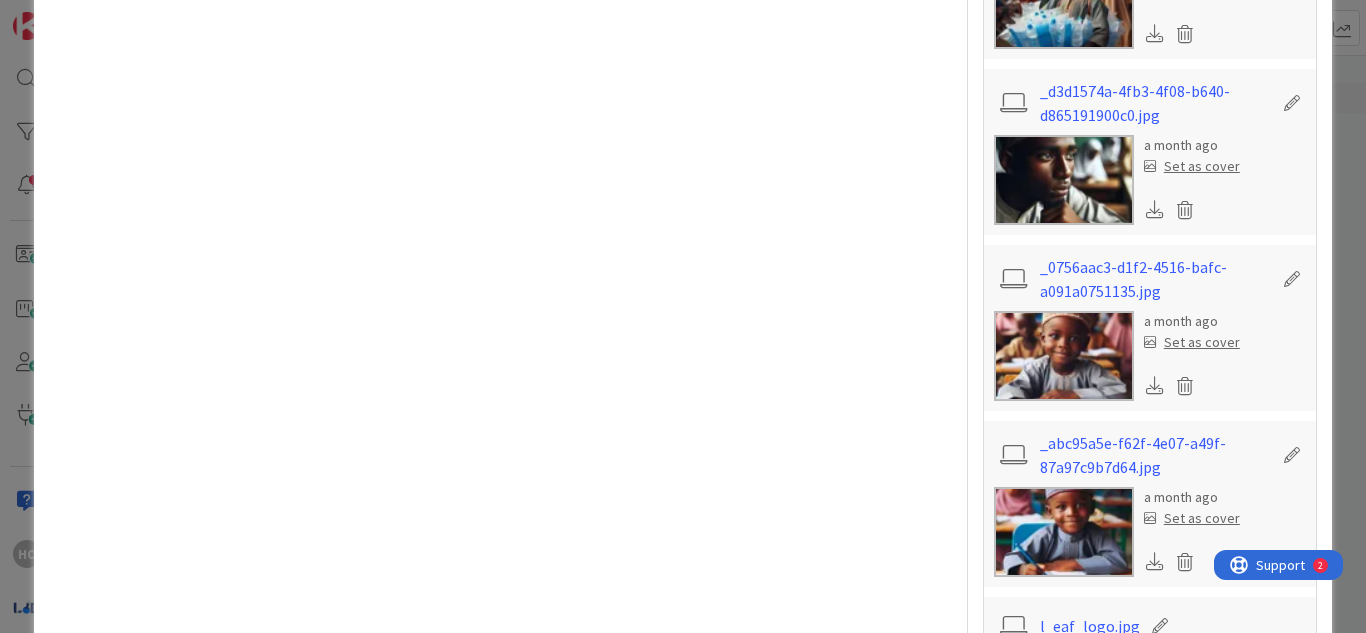 click at bounding box center [1155, 385] 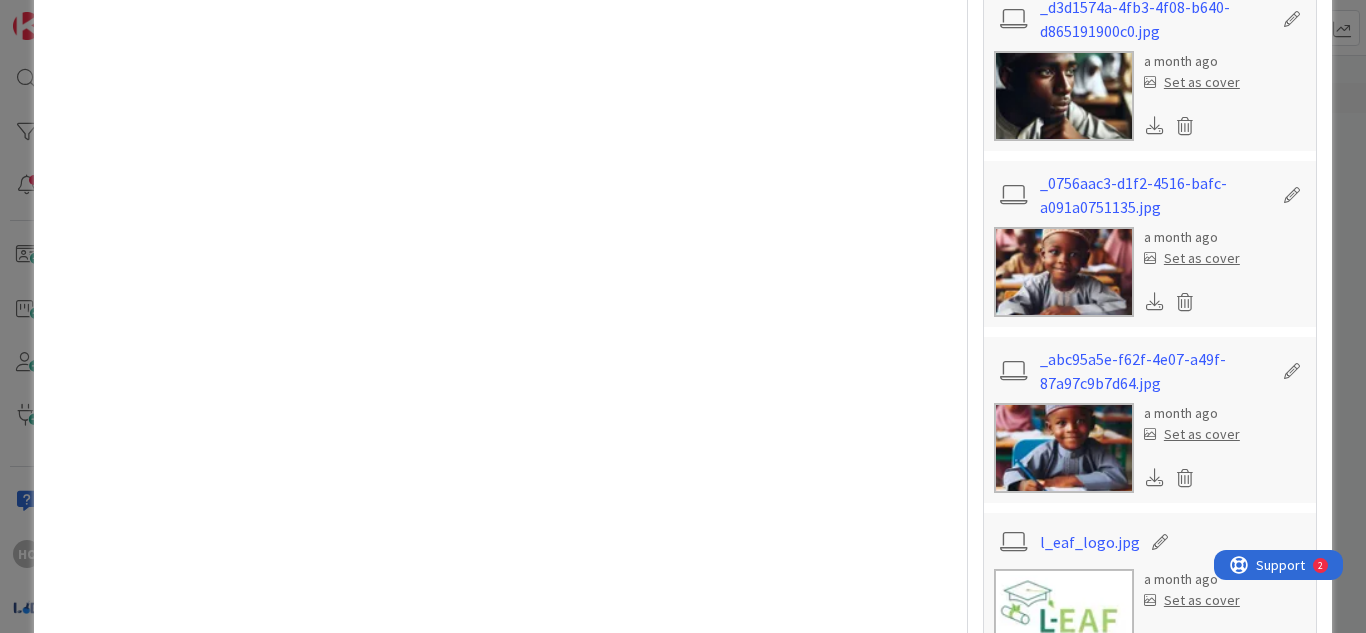 scroll, scrollTop: 4154, scrollLeft: 0, axis: vertical 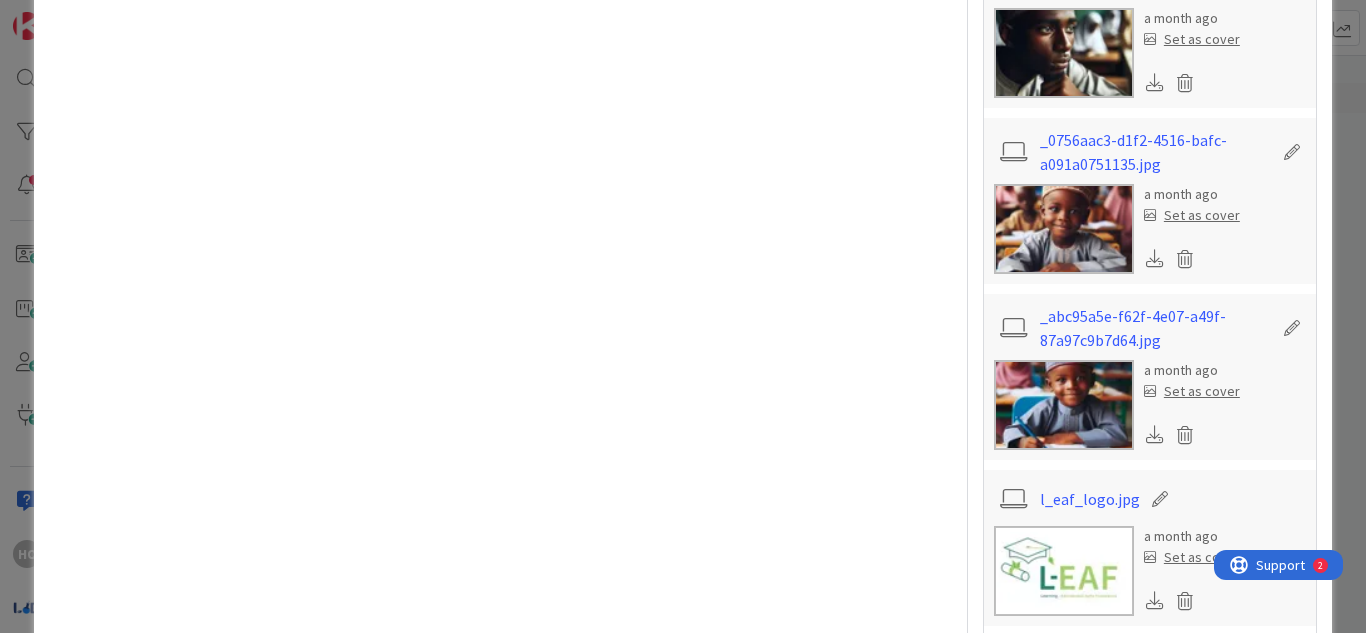 click at bounding box center [1155, 434] 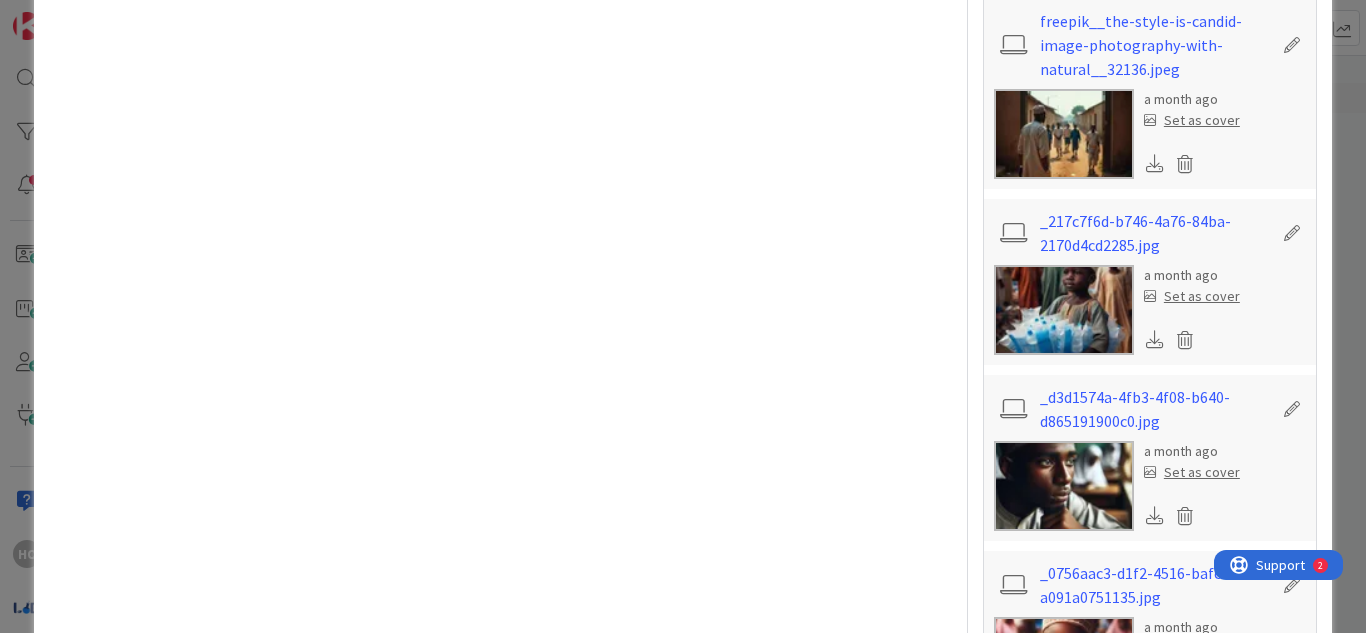 scroll, scrollTop: 3714, scrollLeft: 0, axis: vertical 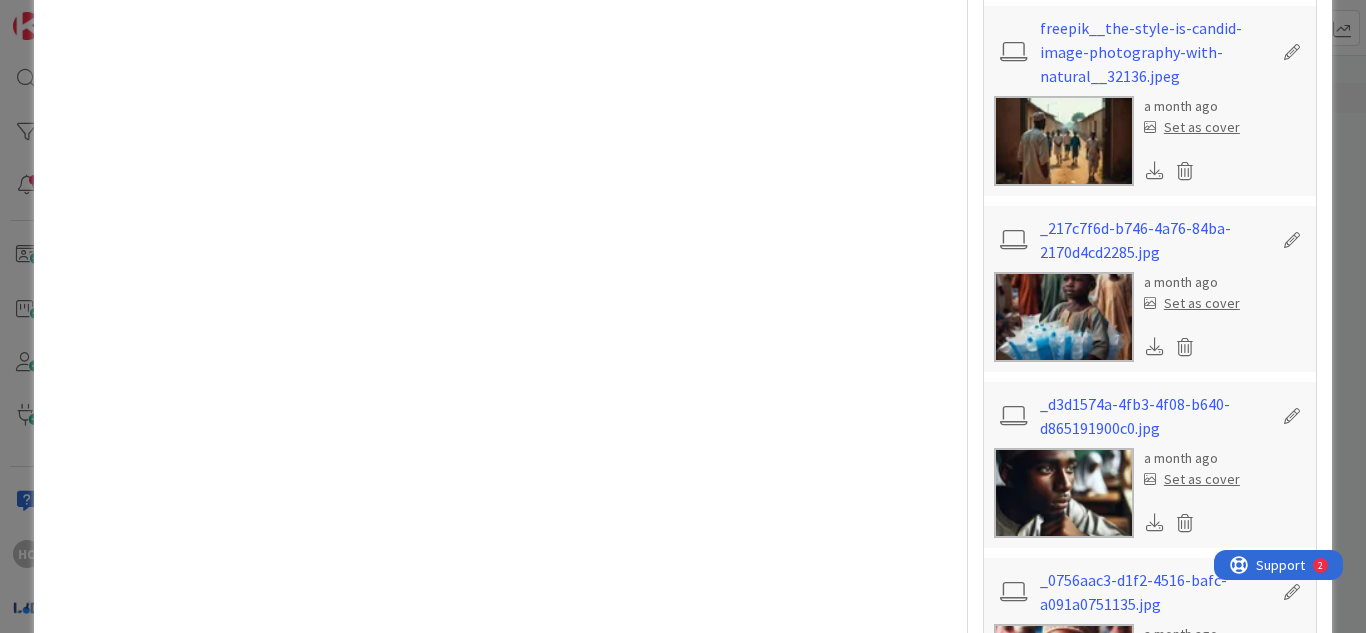 click at bounding box center [1155, 522] 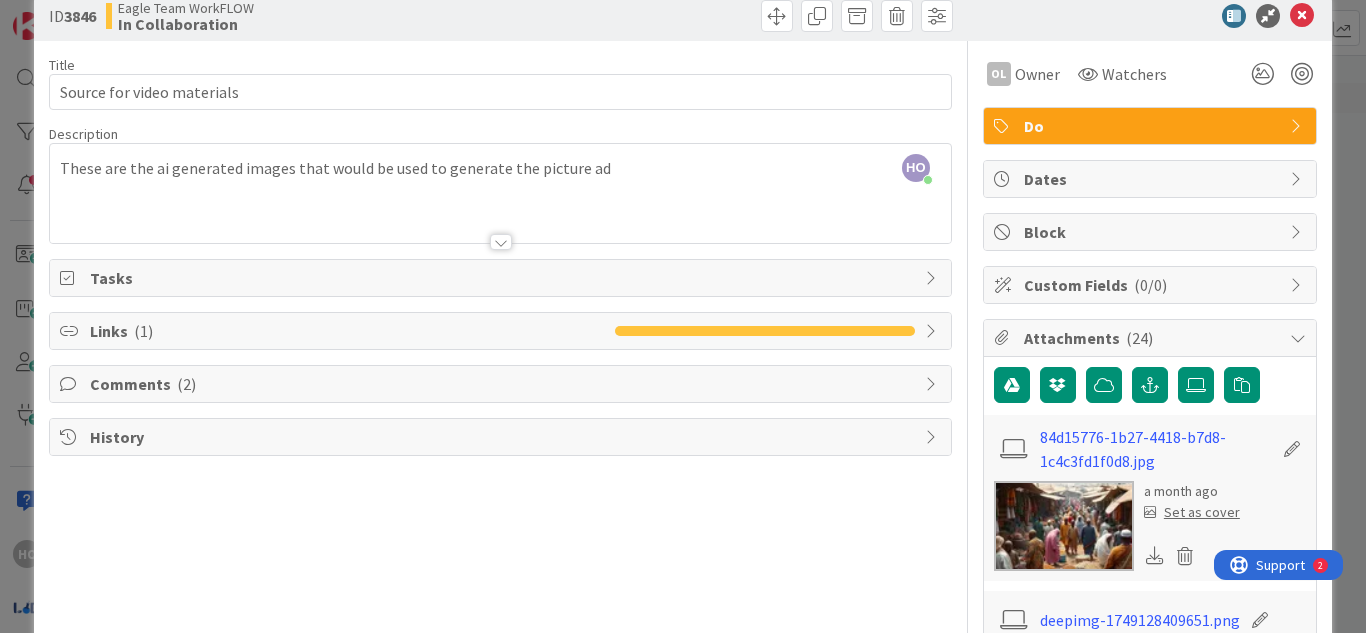 scroll, scrollTop: 0, scrollLeft: 0, axis: both 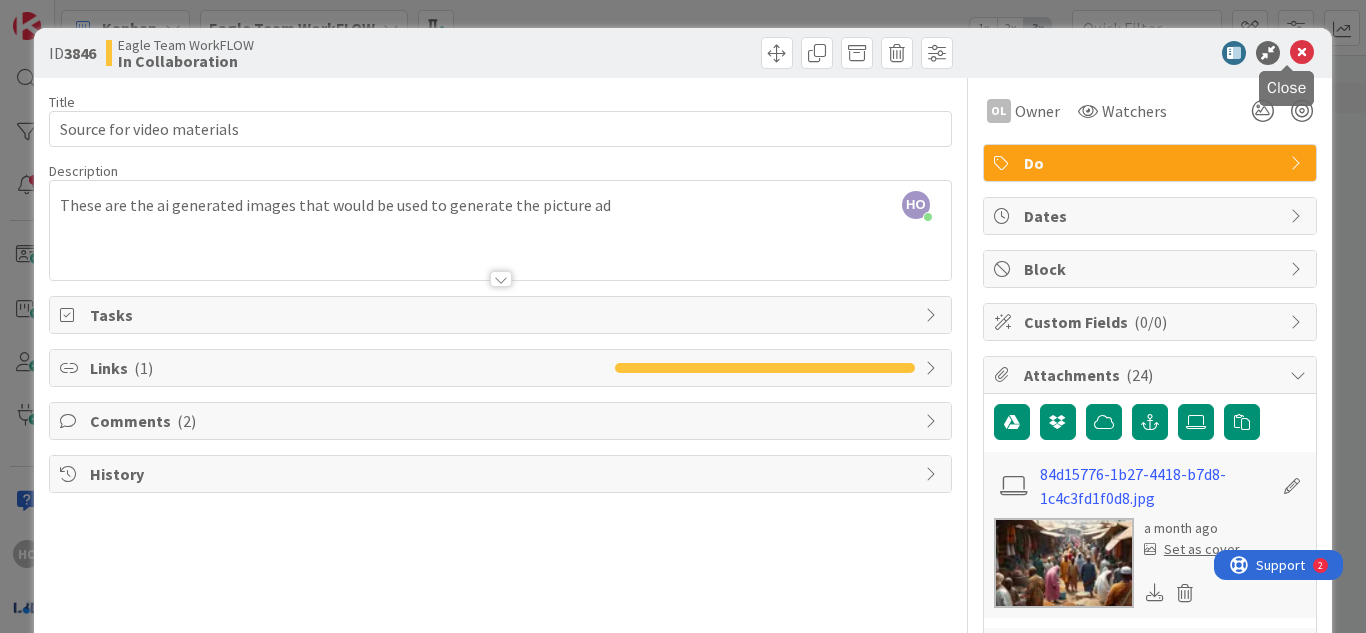 click at bounding box center (1302, 53) 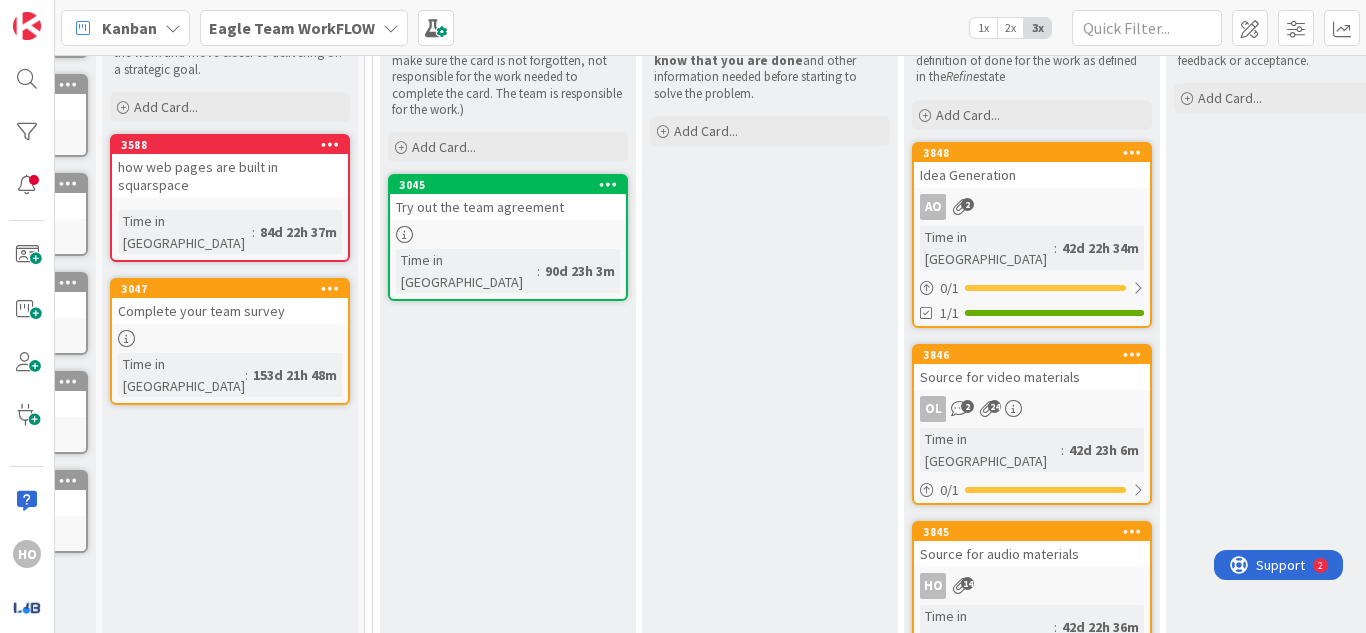 scroll, scrollTop: 0, scrollLeft: 0, axis: both 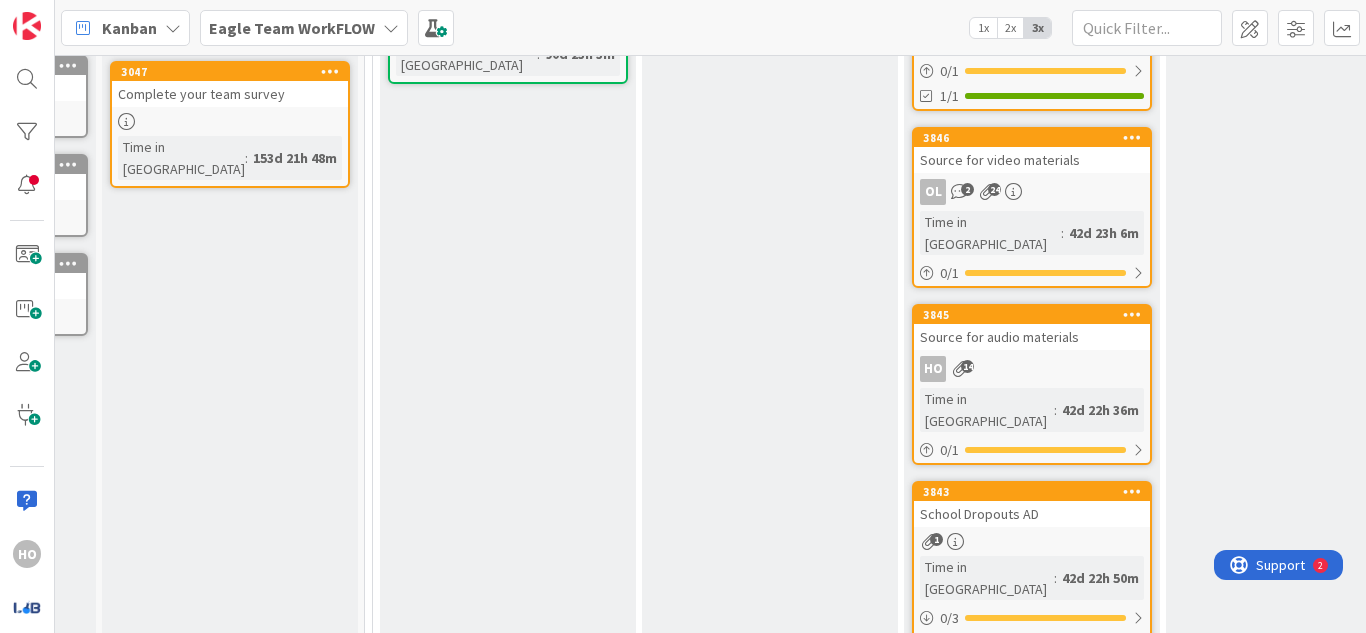 click on "School Dropouts AD" at bounding box center (1032, 514) 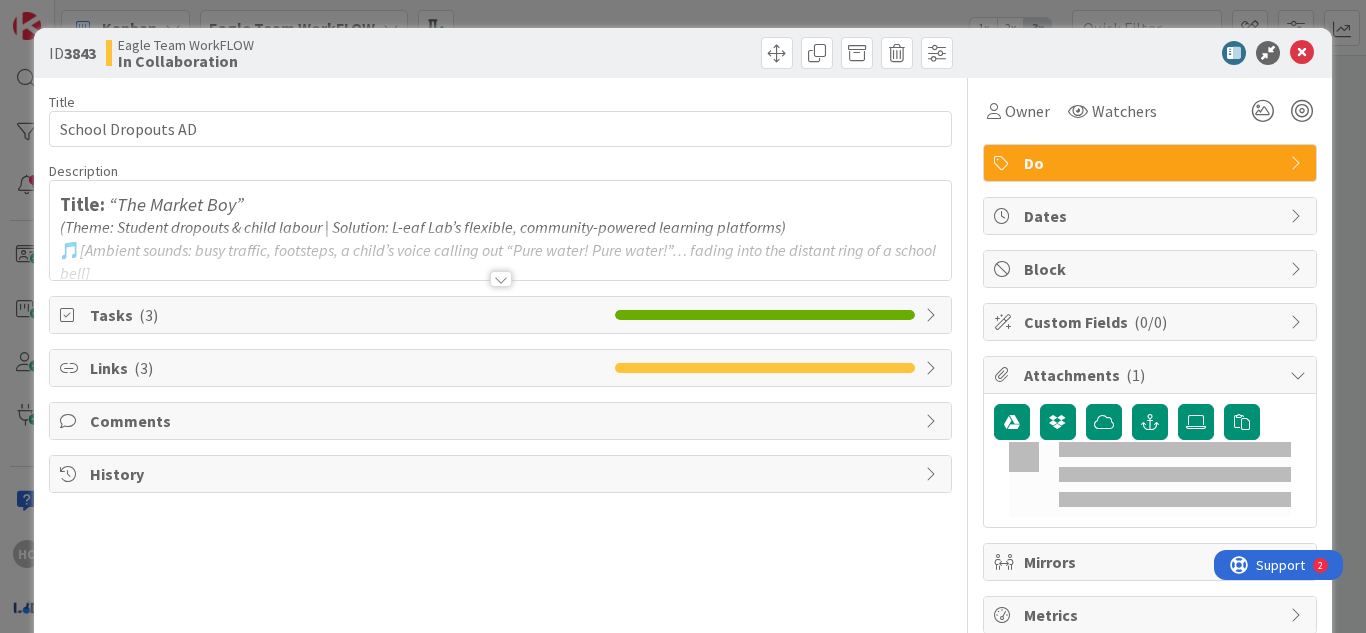 scroll, scrollTop: 0, scrollLeft: 0, axis: both 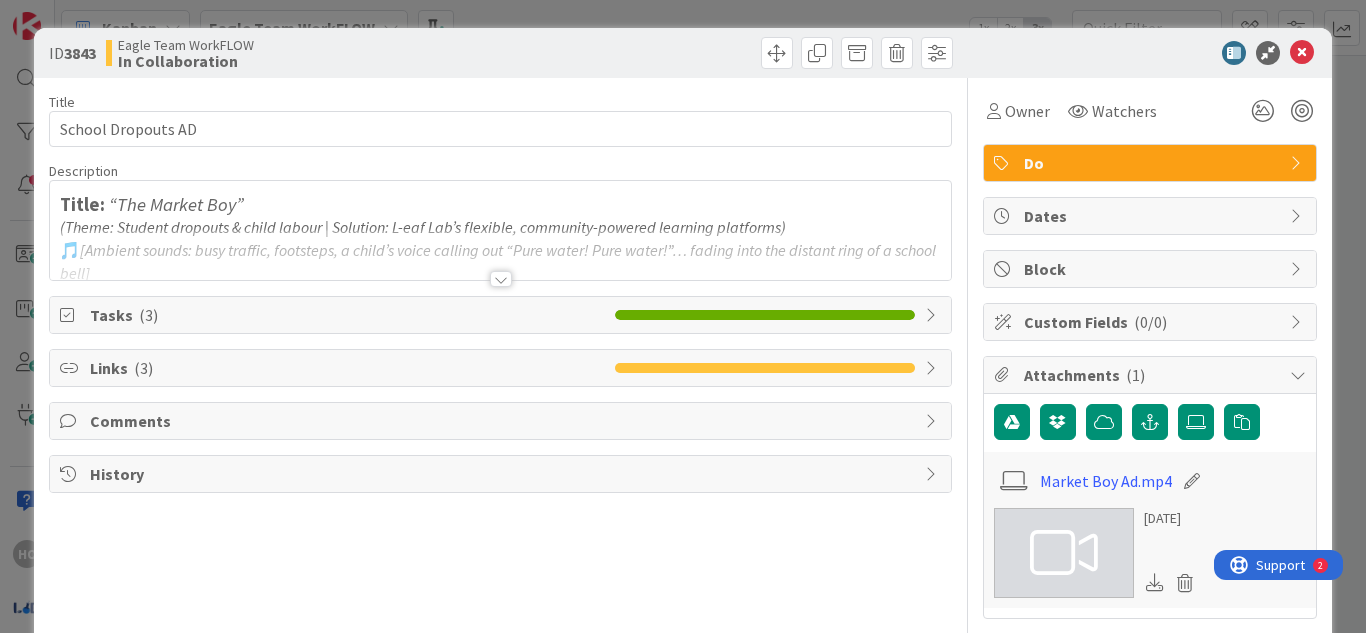 click at bounding box center (500, 254) 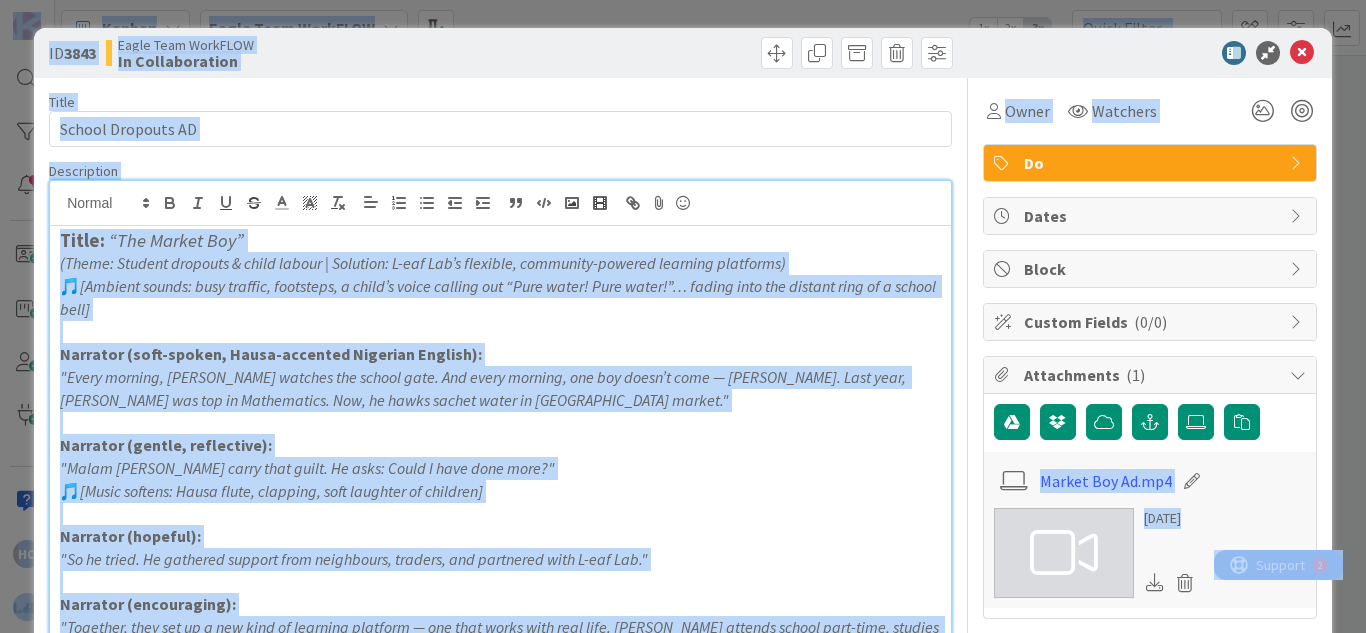 click on "🎵  [Ambient sounds: busy traffic, footsteps, a child’s voice calling out “Pure water! Pure water!”… fading into the distant ring of a school bell]" at bounding box center [500, 297] 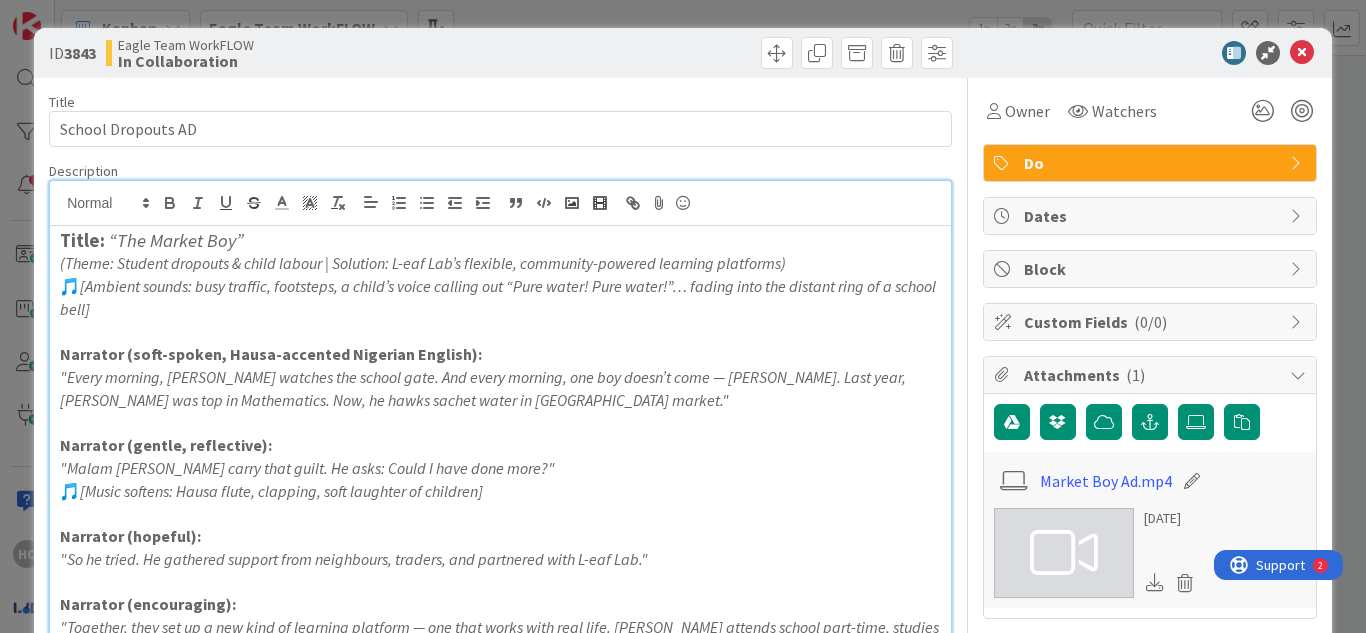 click on "(Theme: Student dropouts & child labour | Solution: L-eaf Lab’s flexible, community-powered learning platforms)" at bounding box center (423, 263) 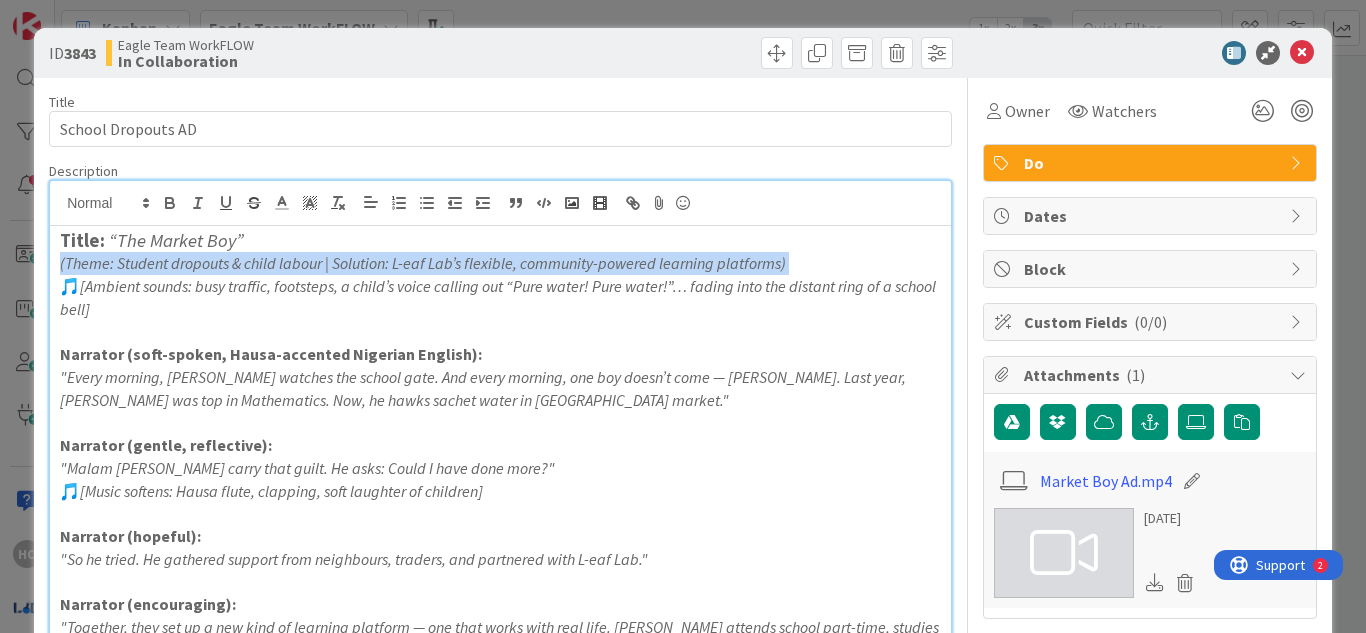 click on "(Theme: Student dropouts & child labour | Solution: L-eaf Lab’s flexible, community-powered learning platforms)" at bounding box center (423, 263) 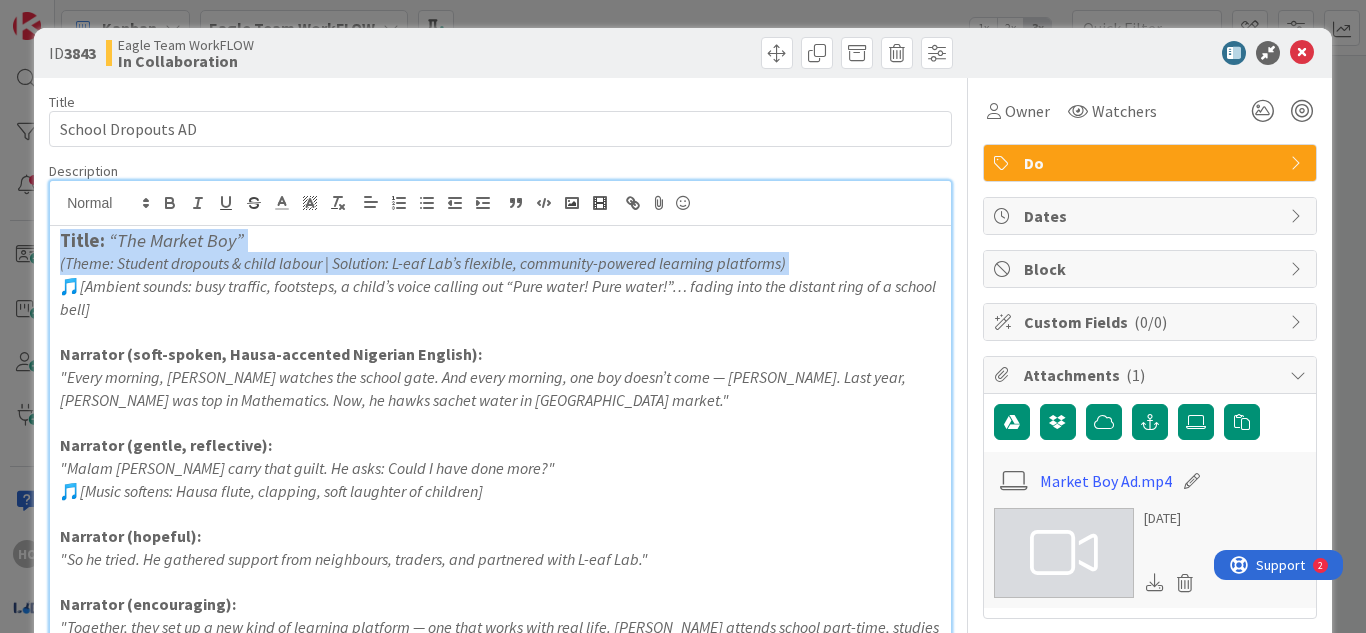 drag, startPoint x: 240, startPoint y: 265, endPoint x: 101, endPoint y: 243, distance: 140.73024 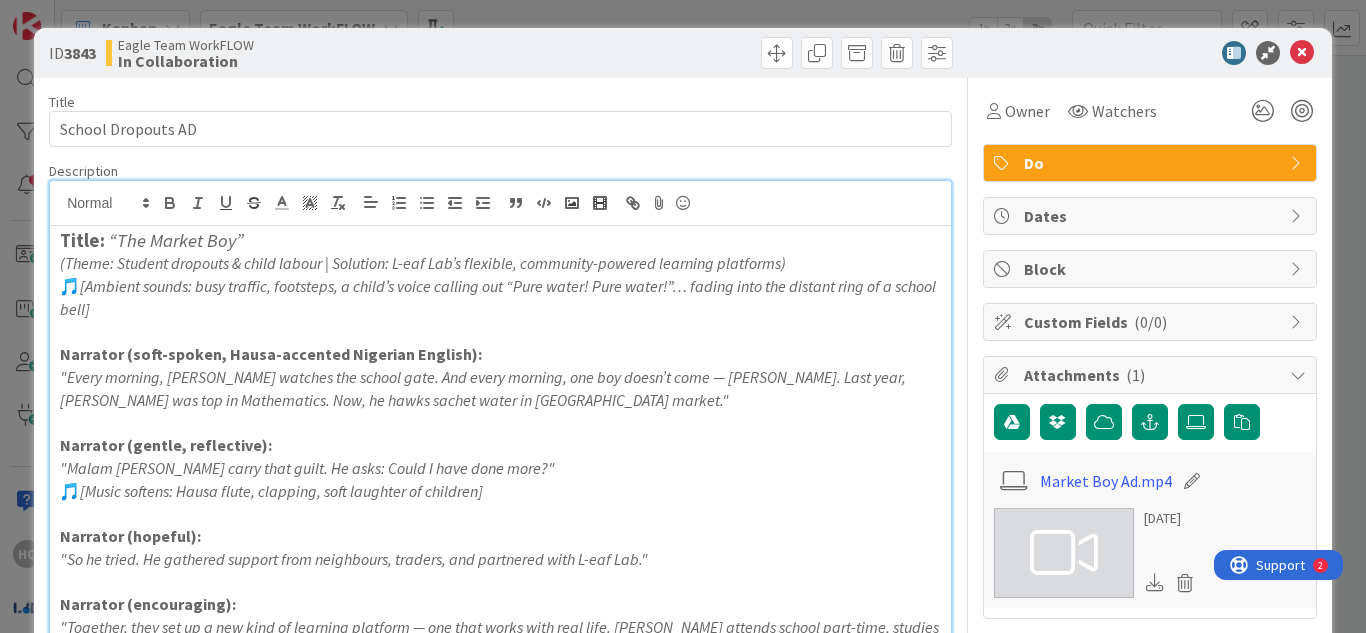 click on "Title:" at bounding box center (82, 240) 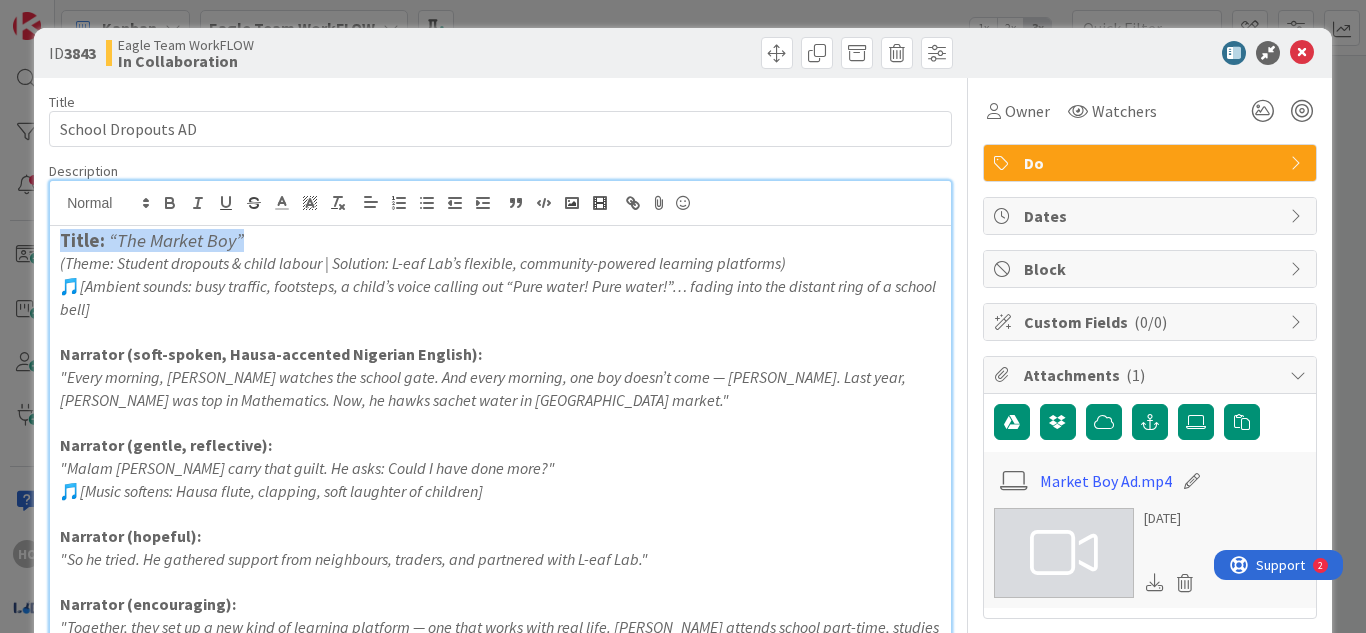 click on "Title:" at bounding box center (82, 240) 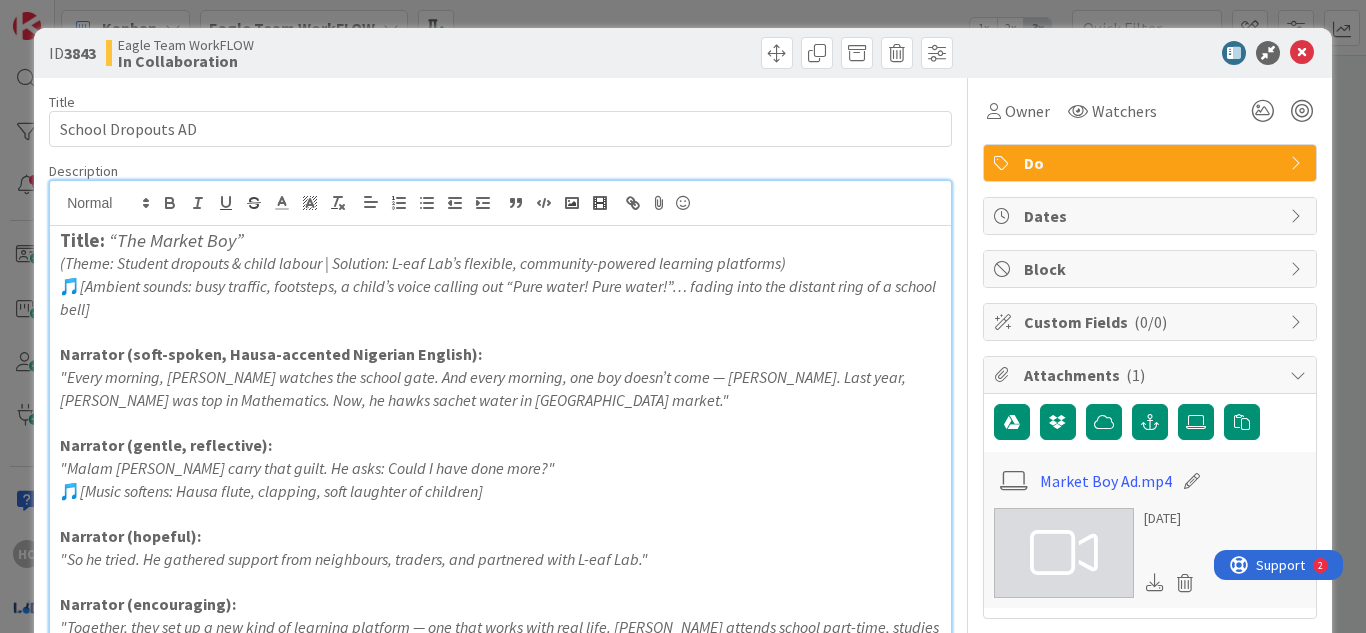 drag, startPoint x: 68, startPoint y: 243, endPoint x: 502, endPoint y: 601, distance: 562.6011 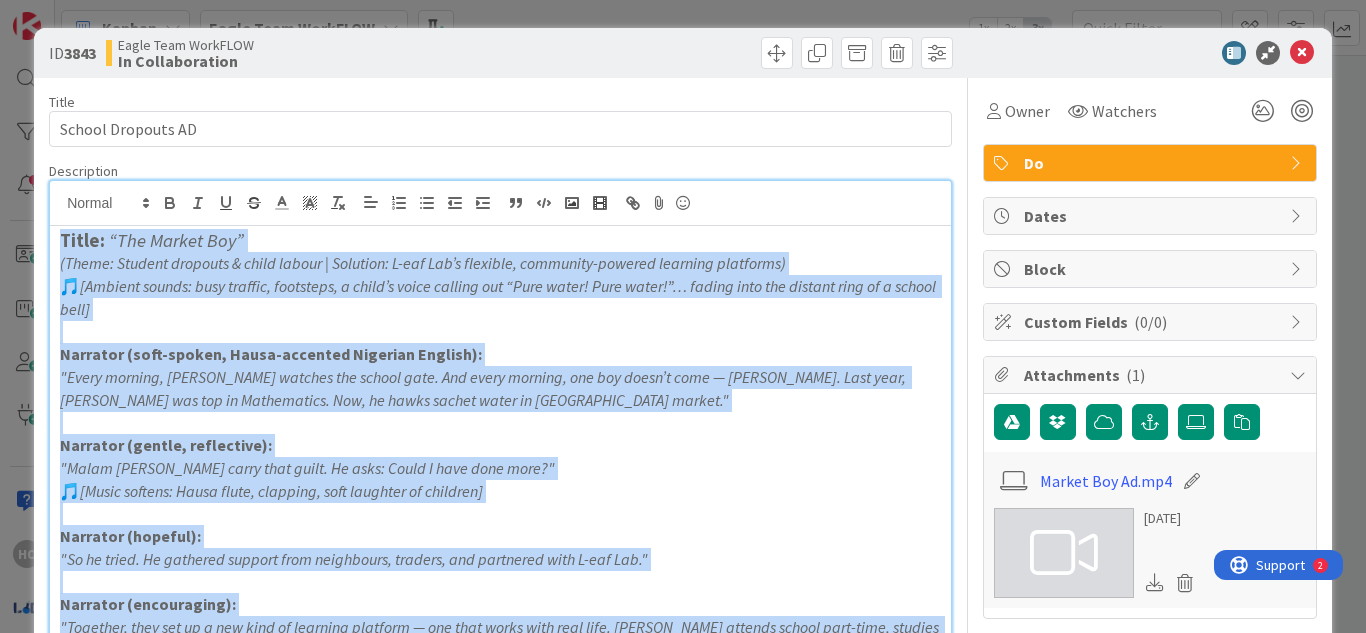 copy on "Title:   “The Market Boy” (Theme: Student dropouts & child labour | Solution: L-eaf Lab’s flexible, community-powered learning platforms) 🎵  [Ambient sounds: busy traffic, footsteps, a child’s voice calling out “Pure water! Pure water!”… fading into the distant ring of a school bell] Narrator (soft-spoken, Hausa-accented Nigerian English): "Every morning, Malam Musa watches the school gate. And every morning, one boy doesn’t come — Bala. Last year, Bala was top in Mathematics. Now, he hawks sachet water in Kawo market." Narrator (gentle, reflective): "Malam Musa dey carry that guilt. He asks: Could I have done more?" 🎵  [Music softens: Hausa flute, clapping, soft laughter of children] Narrator (hopeful): "So he tried. He gathered support from neighbours, traders, and partnered with L-eaf Lab." Narrator (encouraging): "Together, they set up a new kind of learning platform — one that works with real life. Bala attends school part-time, studies in the afternoons, and still helps his family in the morning." Na..." 